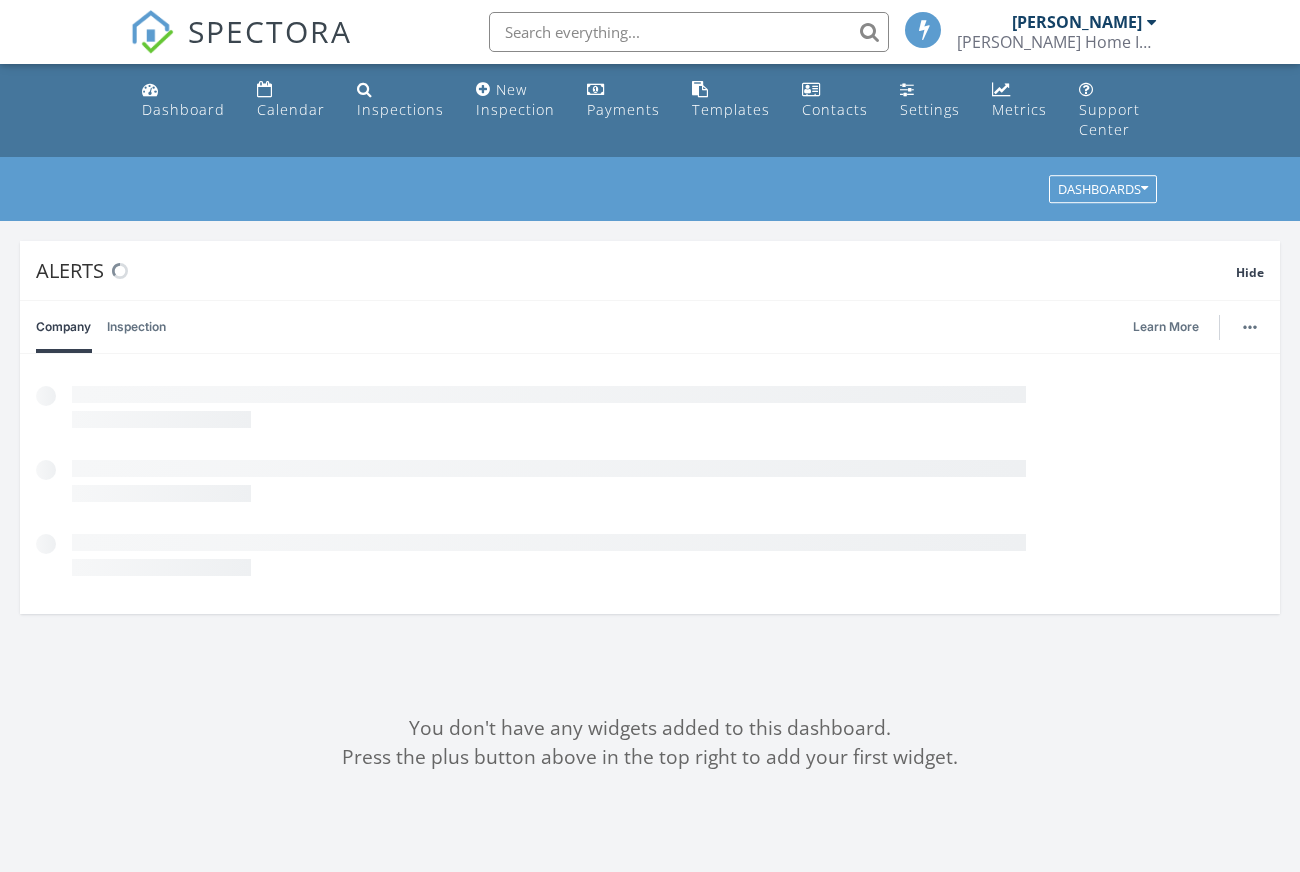 scroll, scrollTop: 0, scrollLeft: 0, axis: both 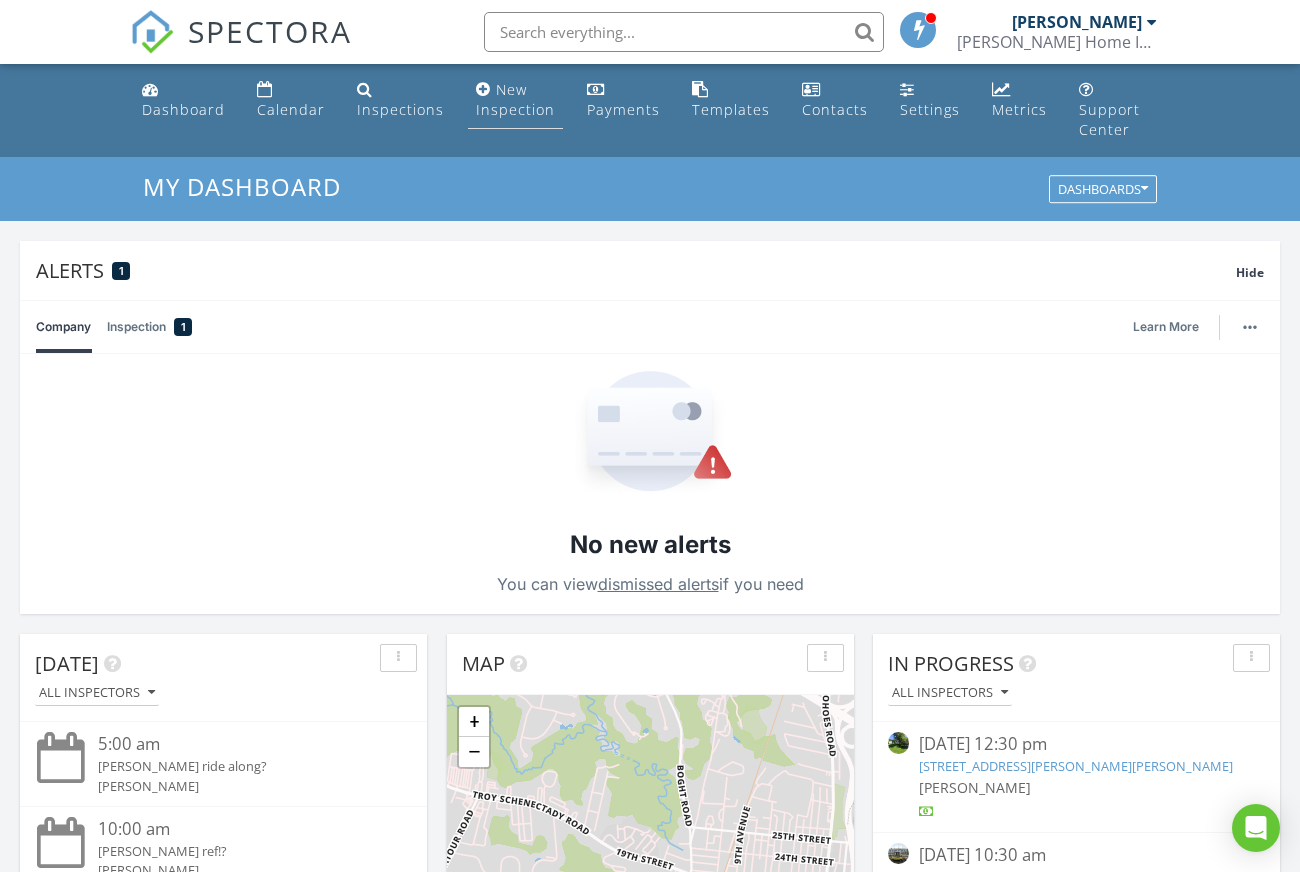 click on "New Inspection" at bounding box center [515, 99] 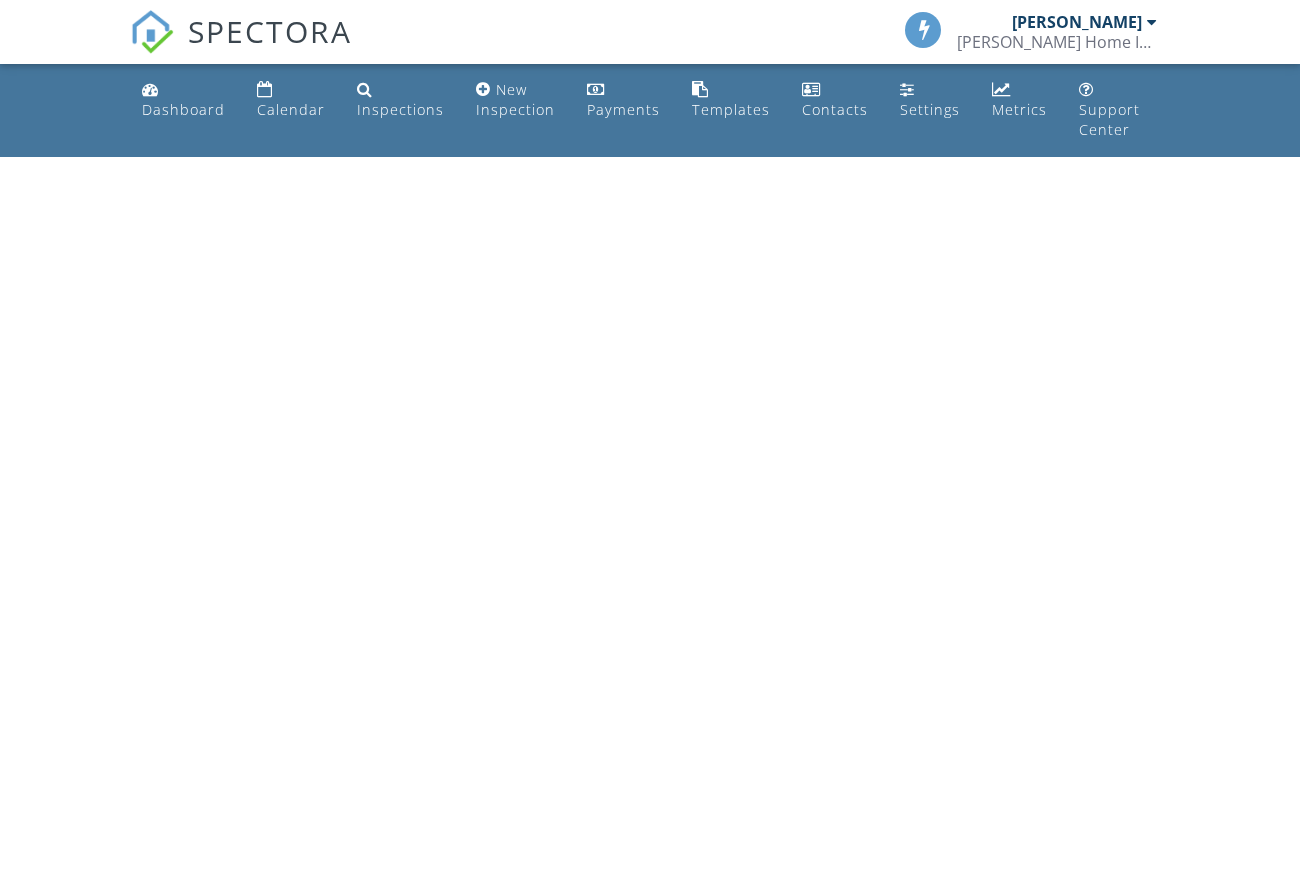 scroll, scrollTop: 0, scrollLeft: 0, axis: both 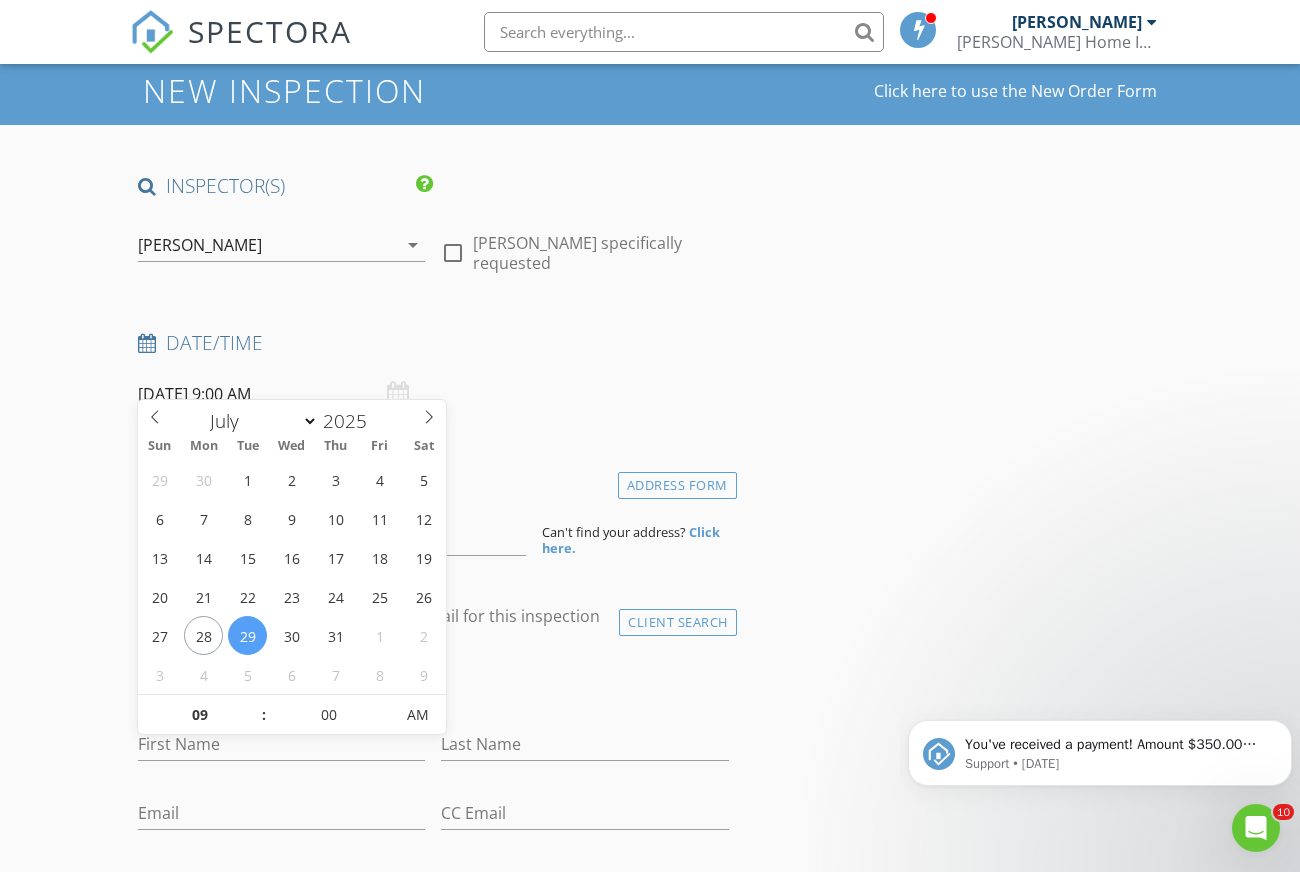 click on "[DATE] 9:00 AM" at bounding box center [281, 394] 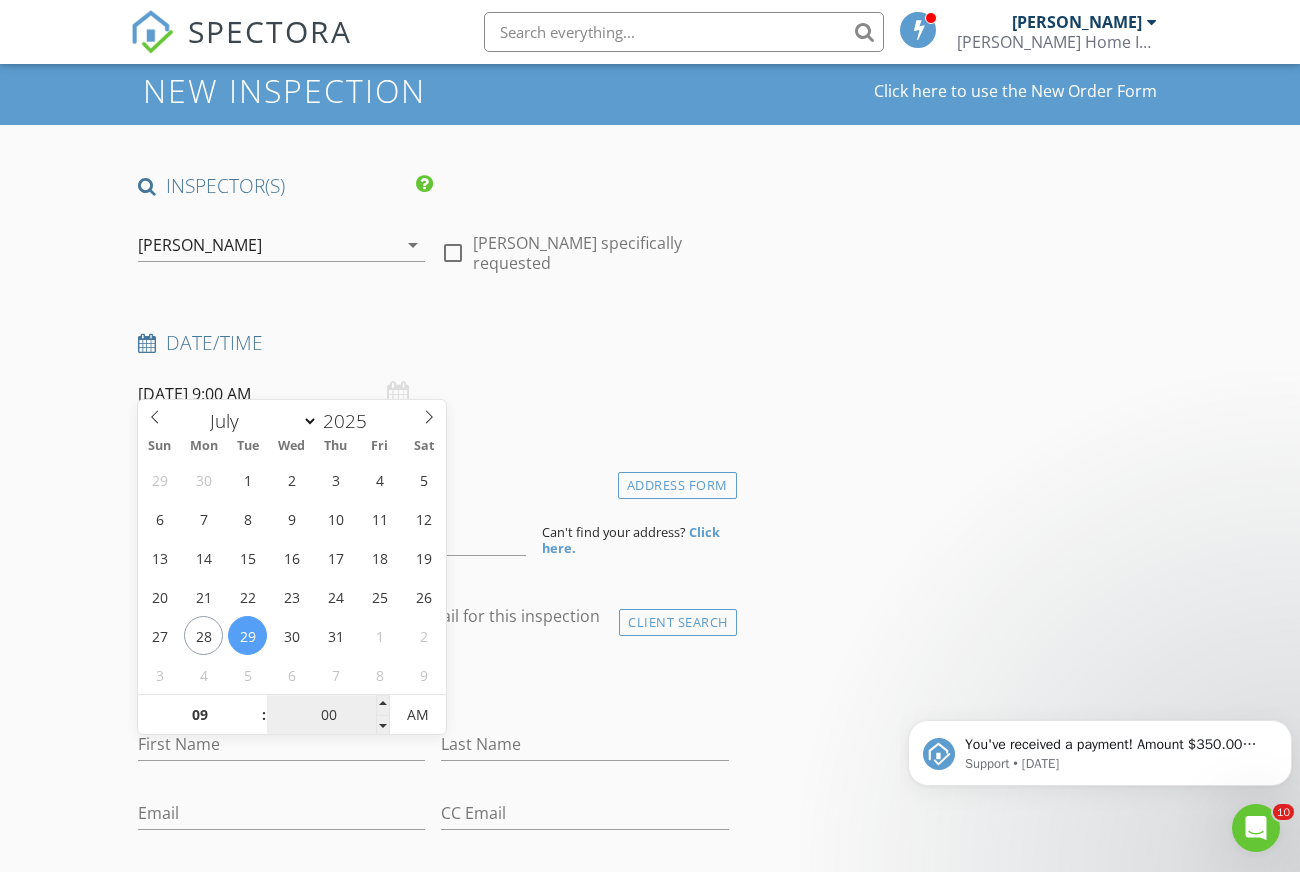 click on "00" at bounding box center [328, 716] 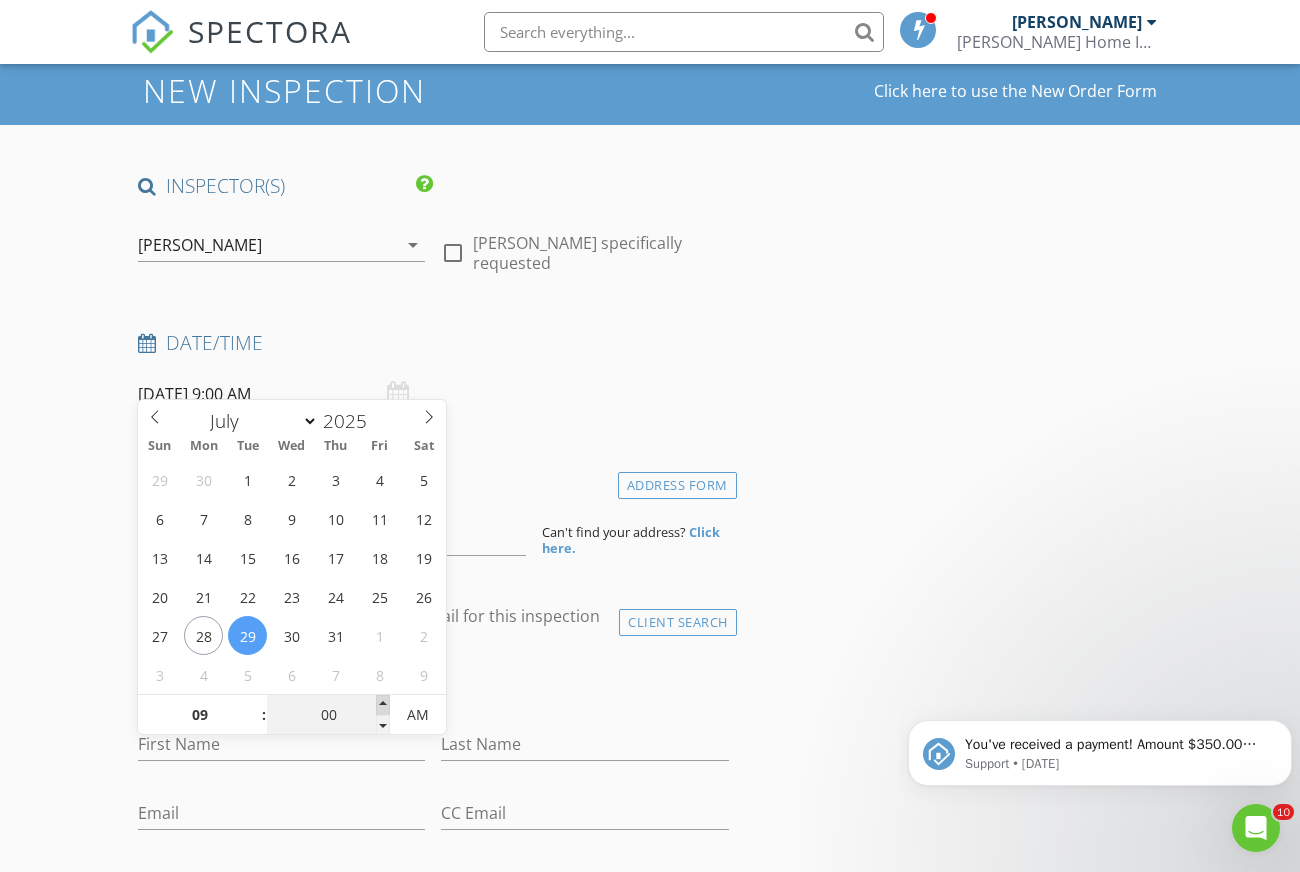 type on "05" 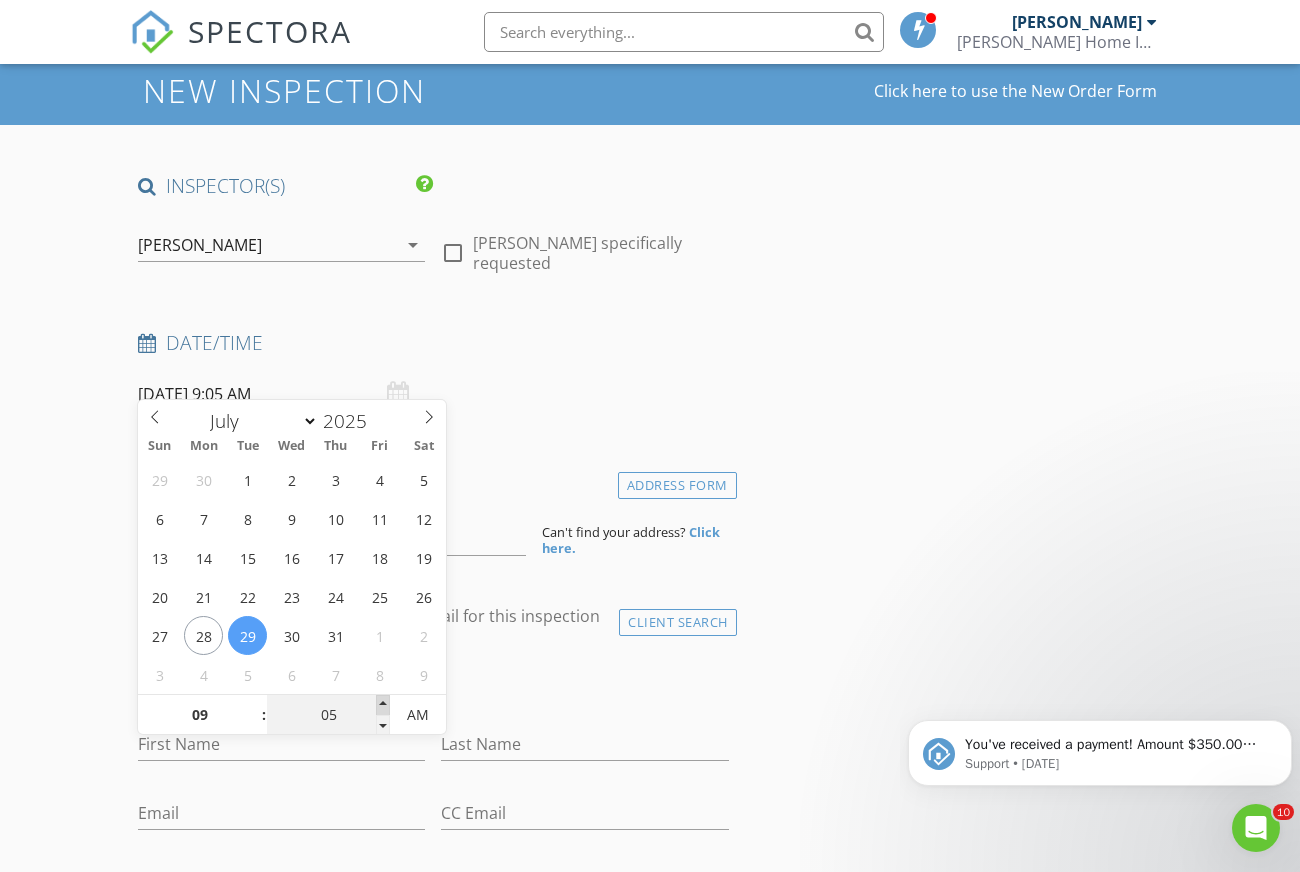 click at bounding box center (383, 705) 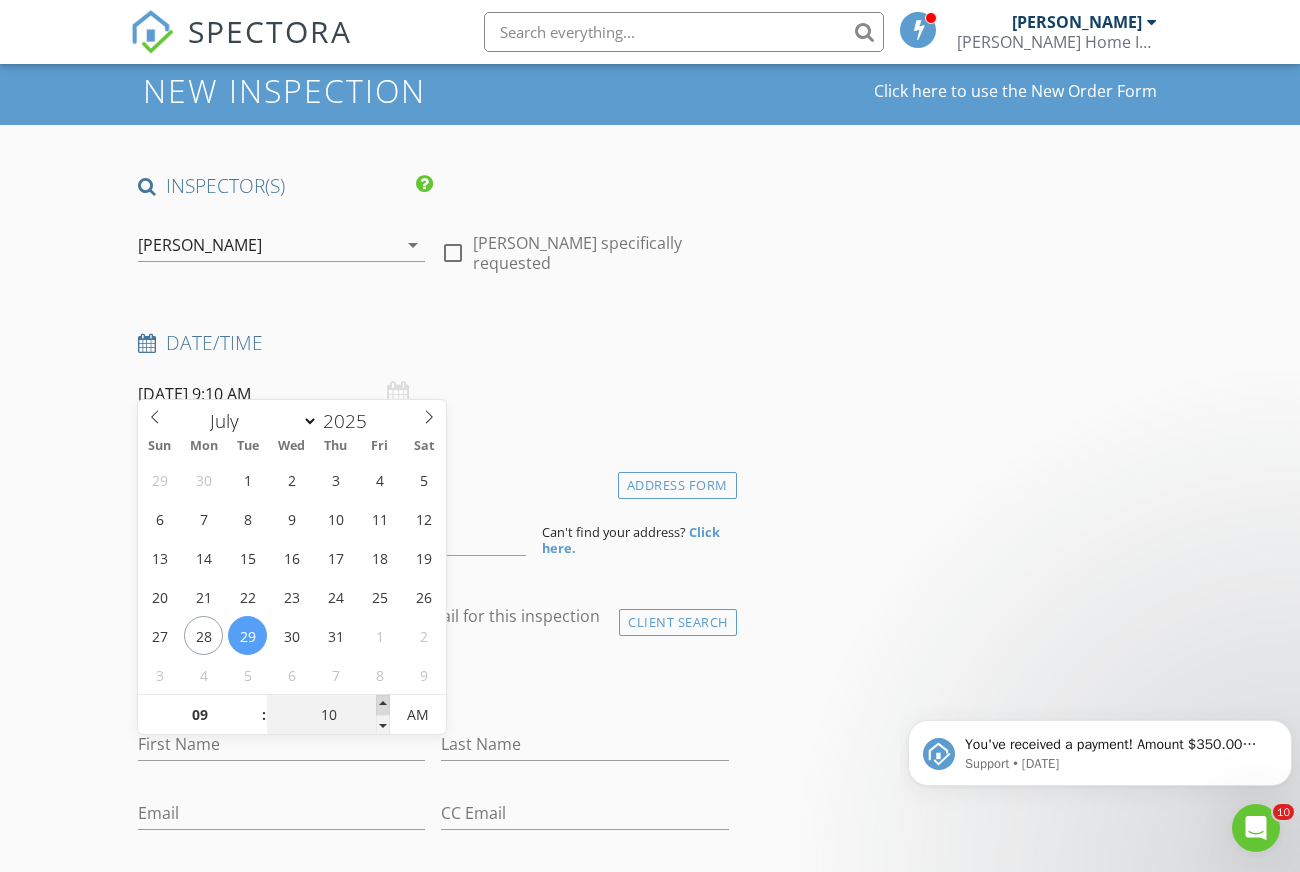 click at bounding box center [383, 705] 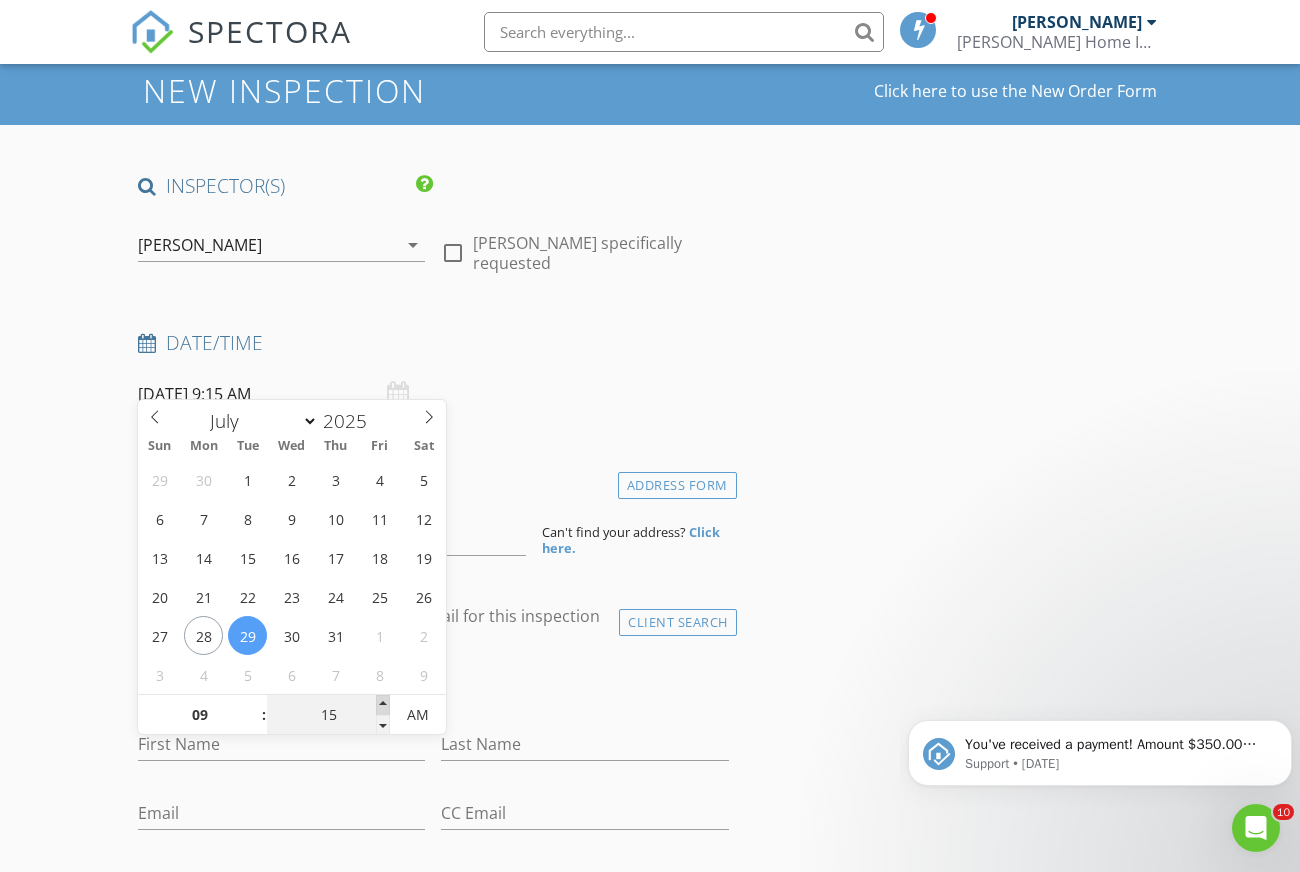 click at bounding box center [383, 705] 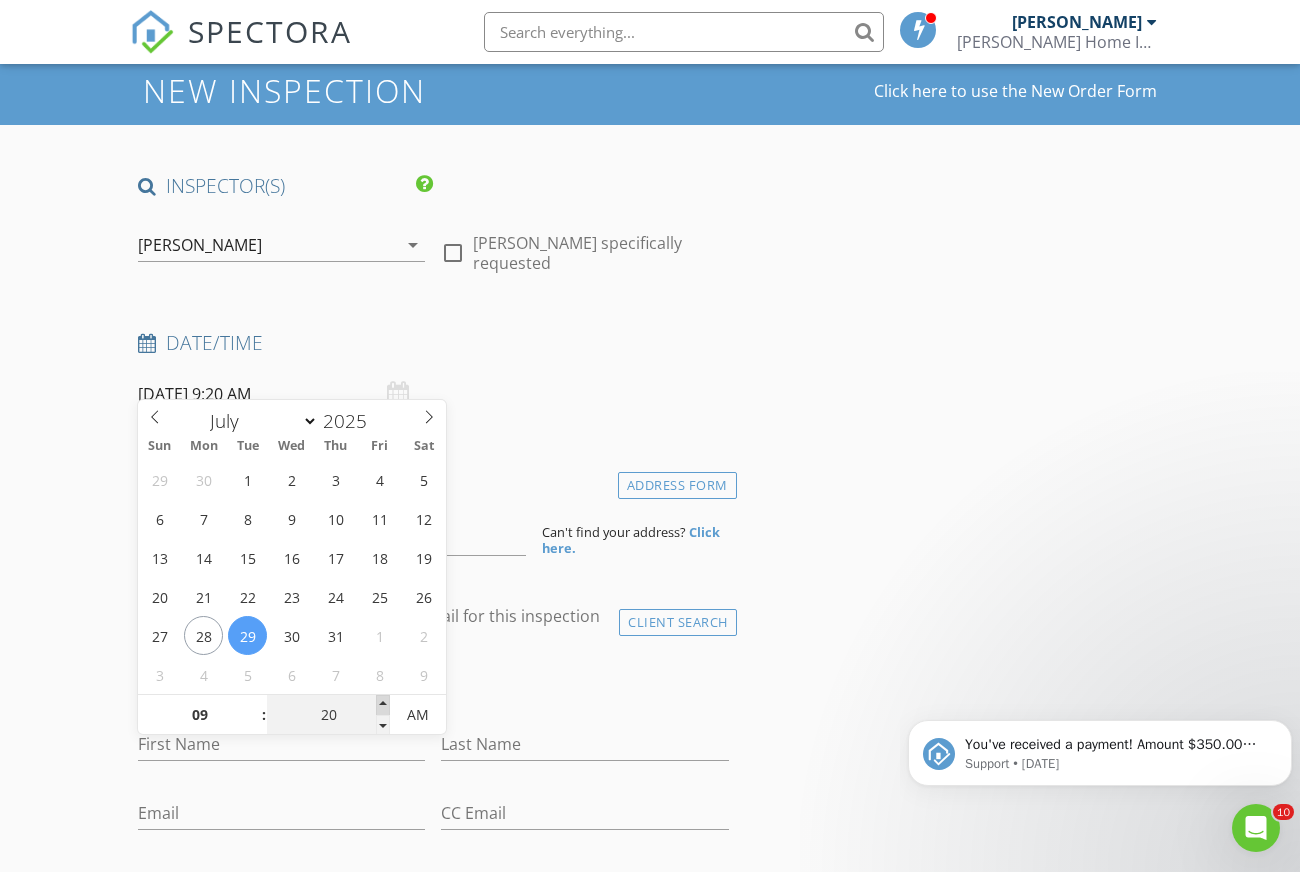 click at bounding box center [383, 705] 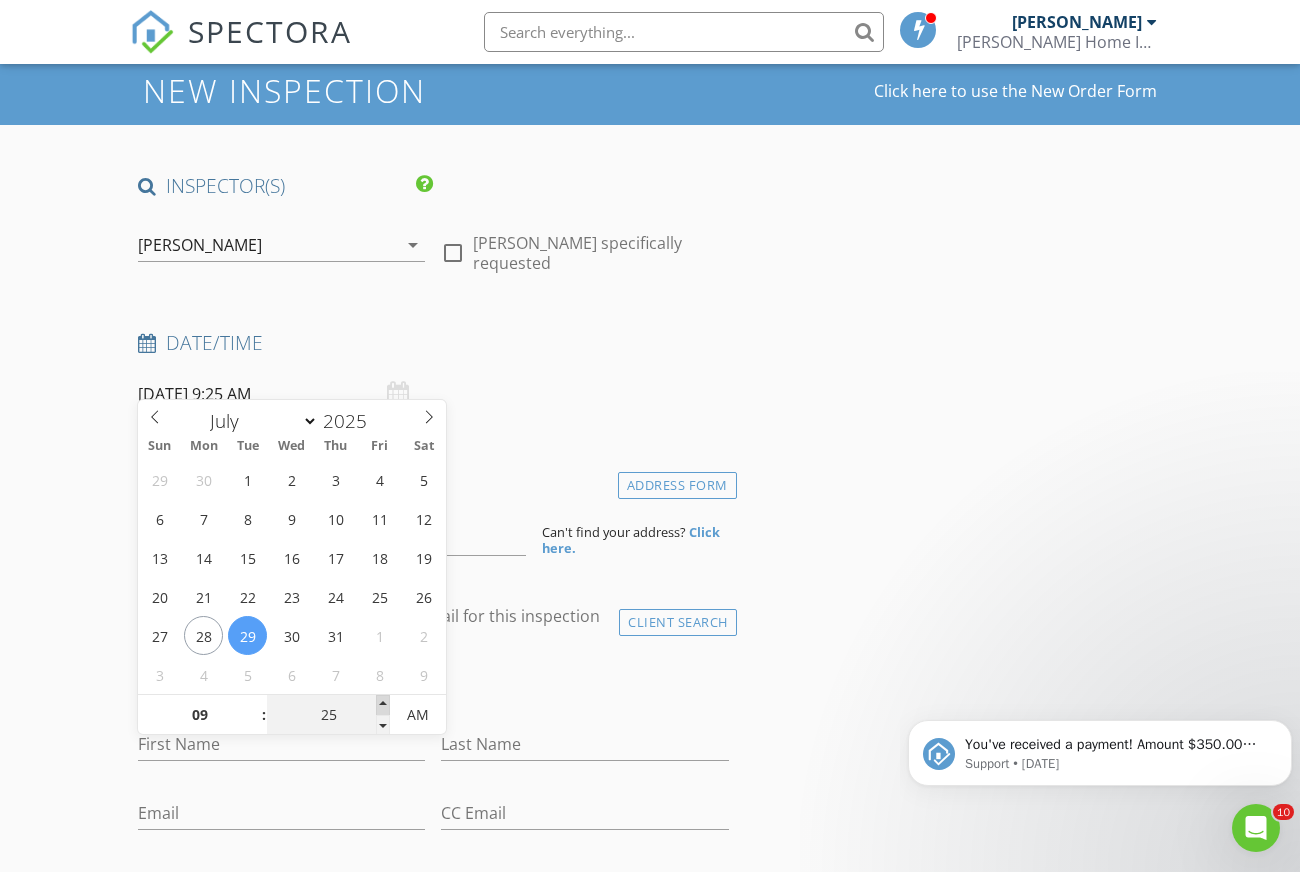 click at bounding box center (383, 705) 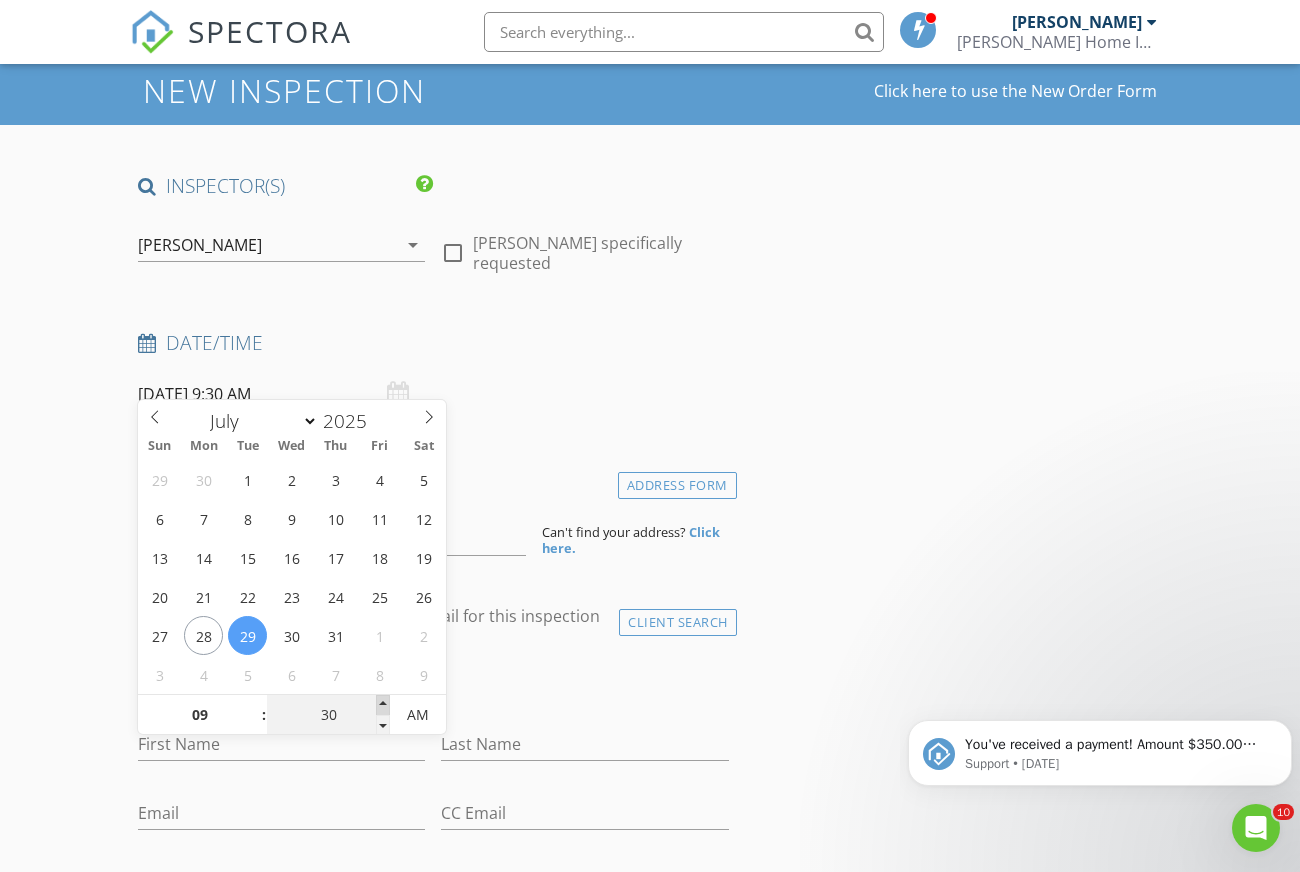 click at bounding box center (383, 705) 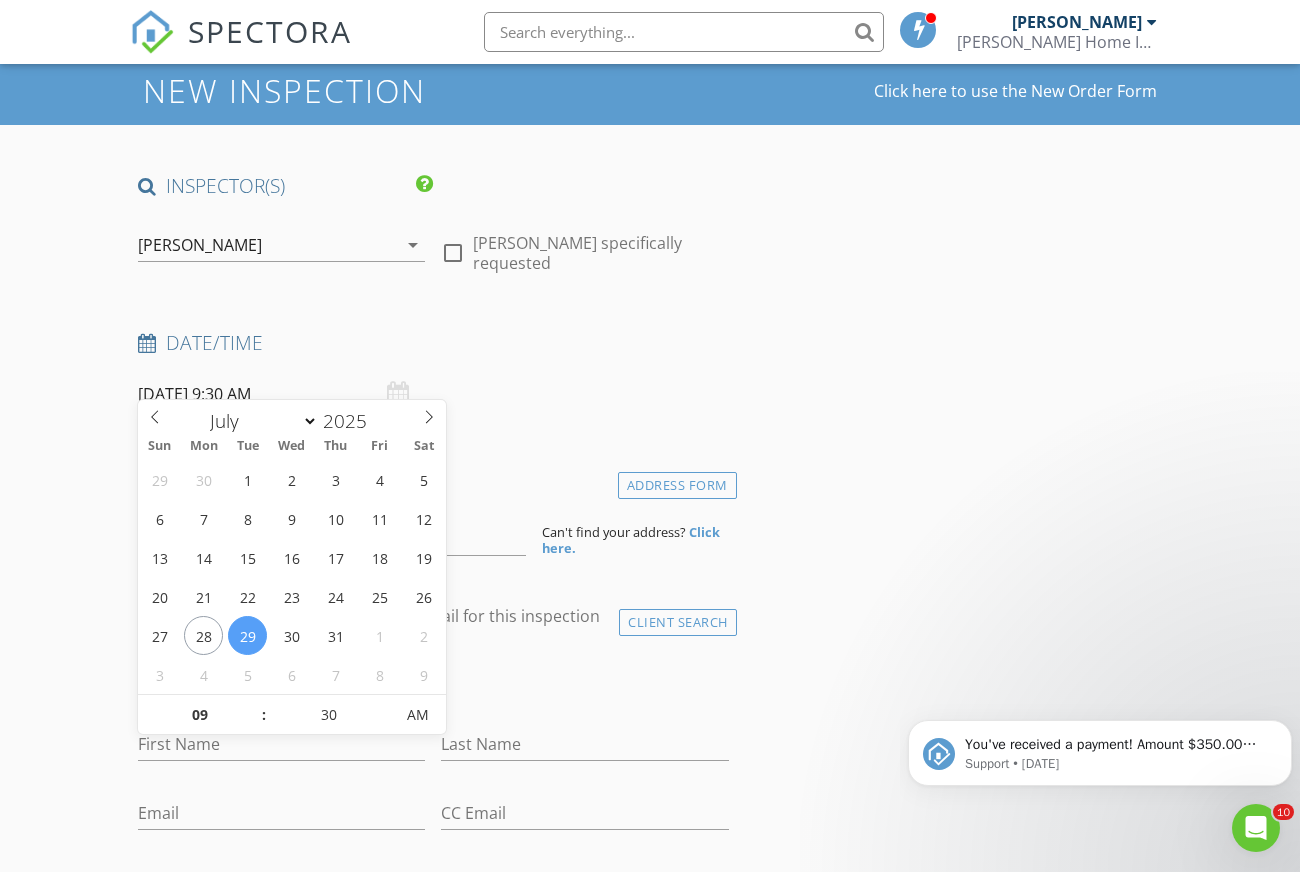 click on "check_box_outline_blank Client is a Company/Organization" at bounding box center [433, 686] 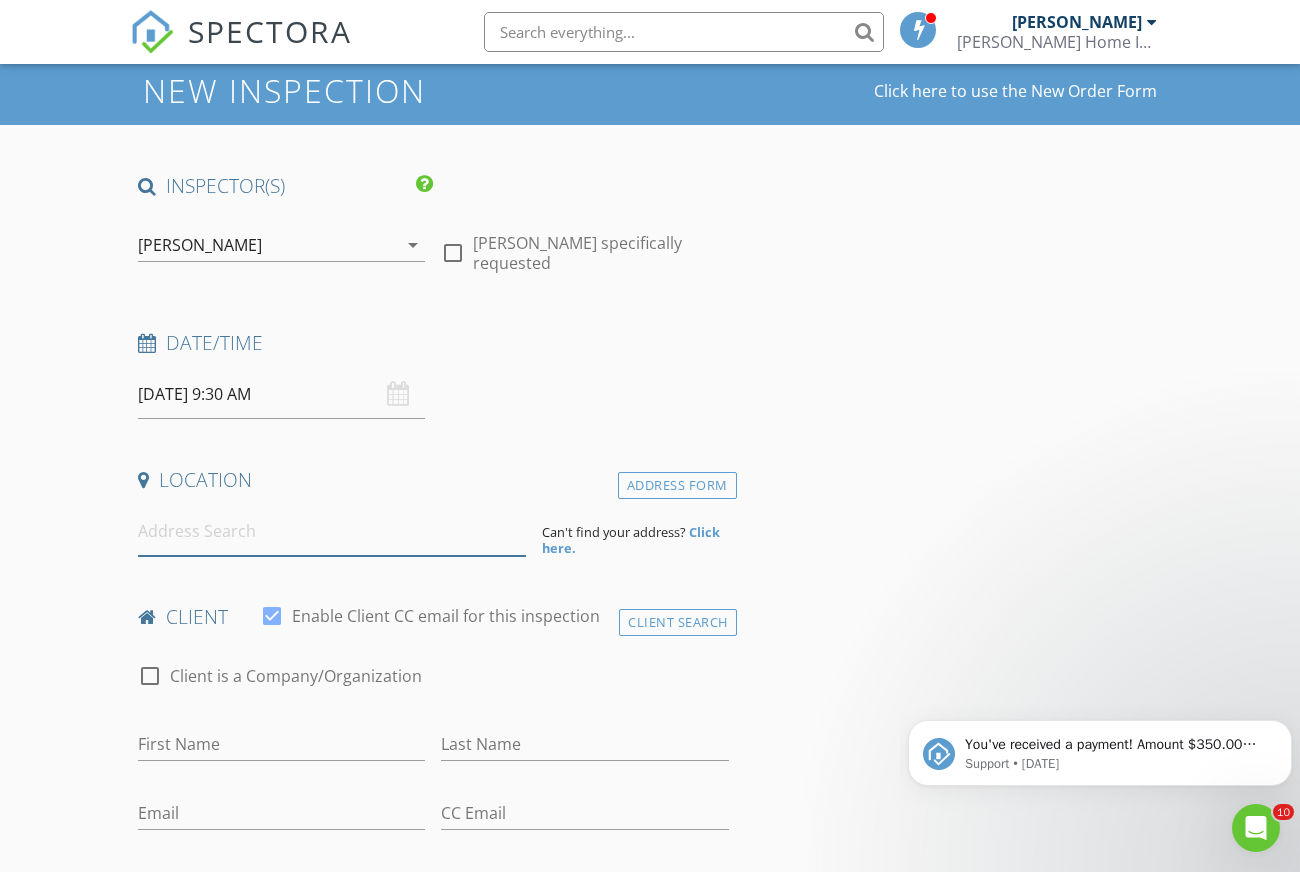 click at bounding box center [332, 531] 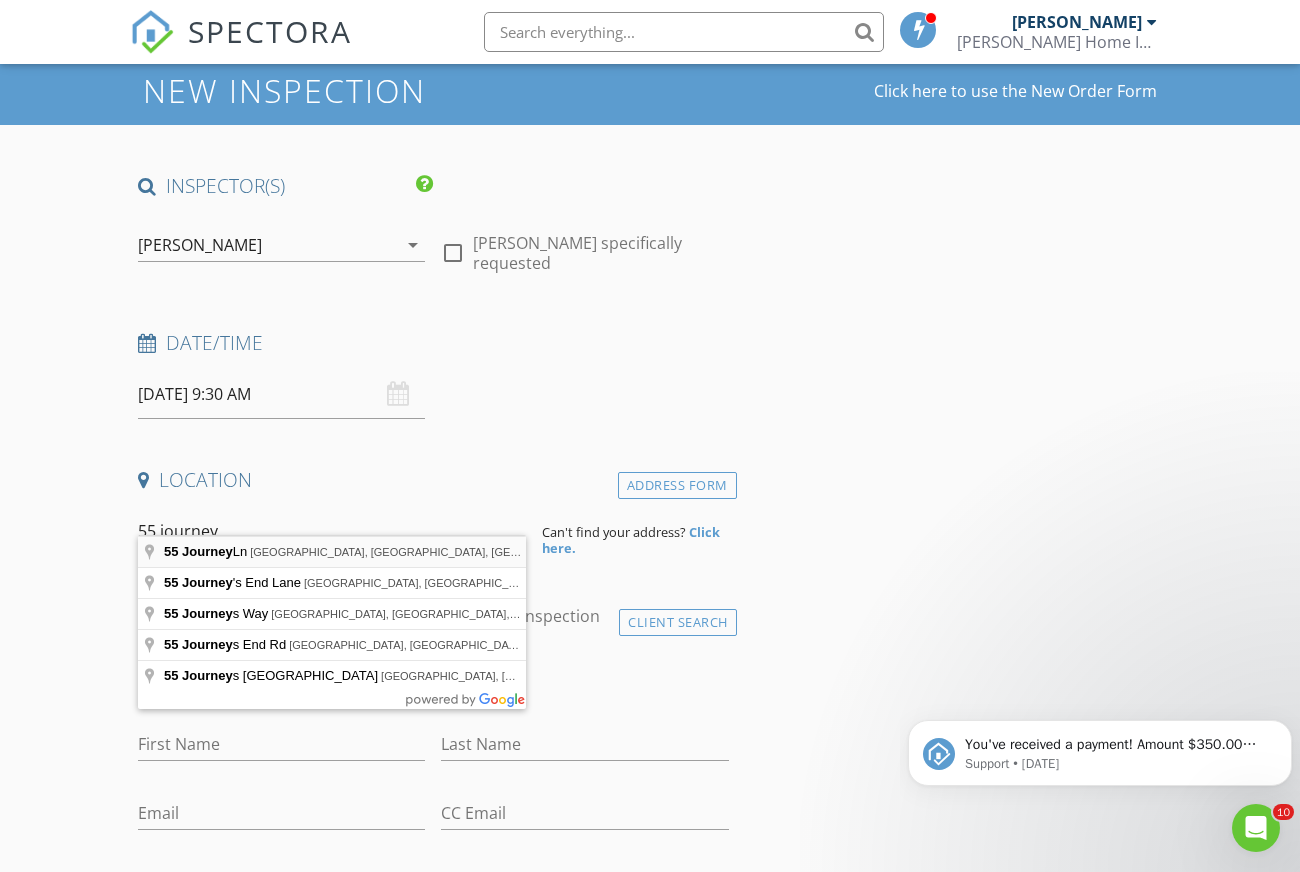 type on "55 Journey Ln, Glenmont, NY, USA" 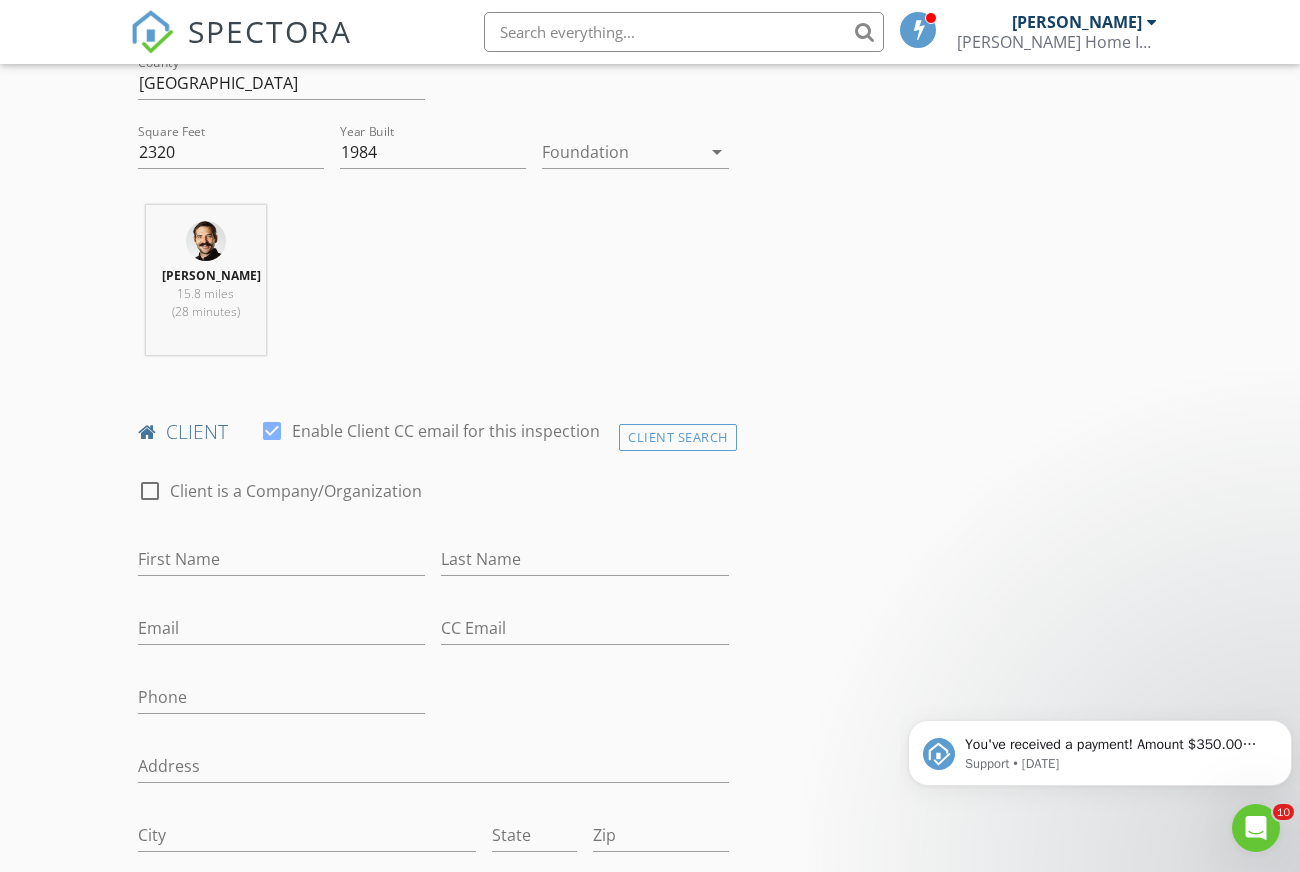 scroll, scrollTop: 800, scrollLeft: 0, axis: vertical 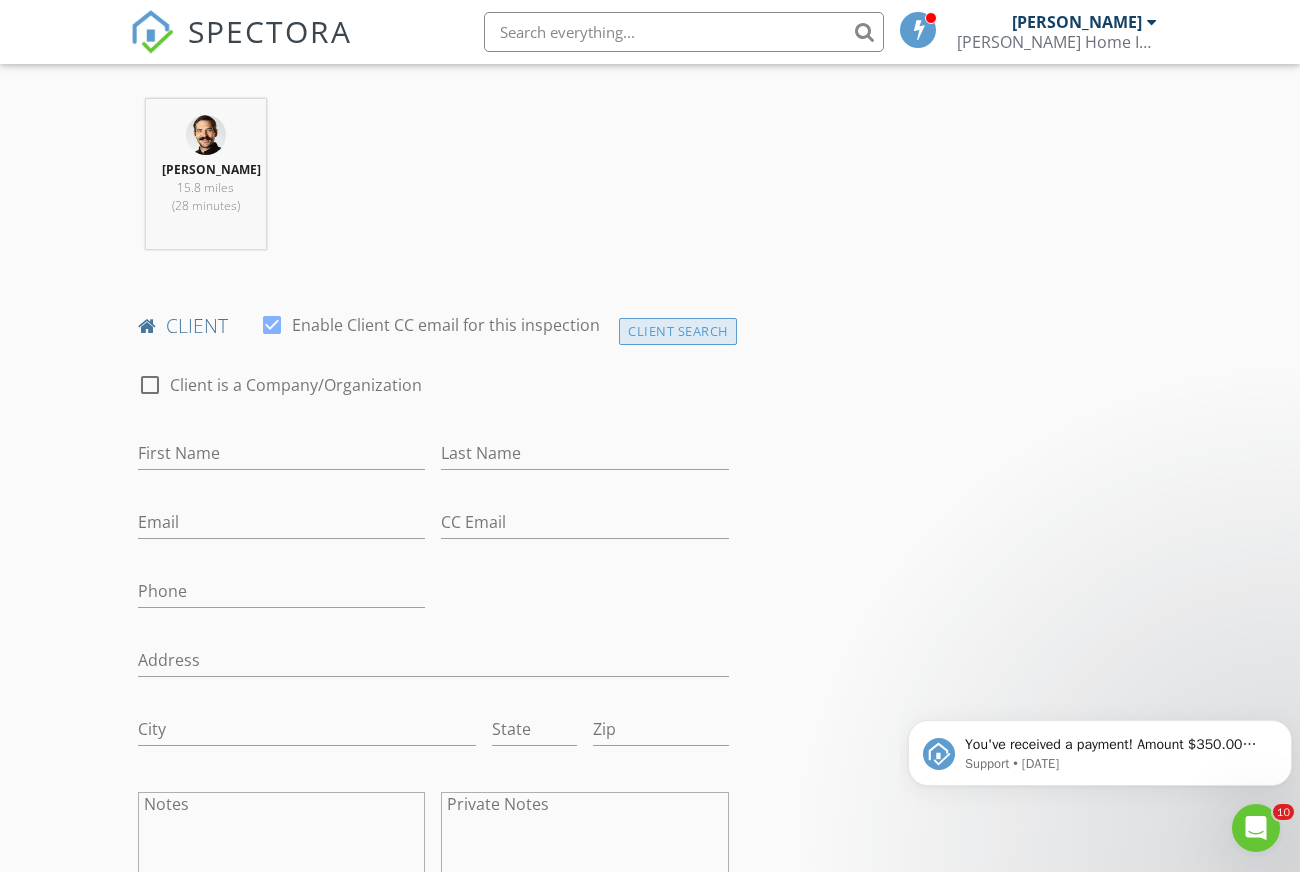 click on "Client Search" at bounding box center (678, 331) 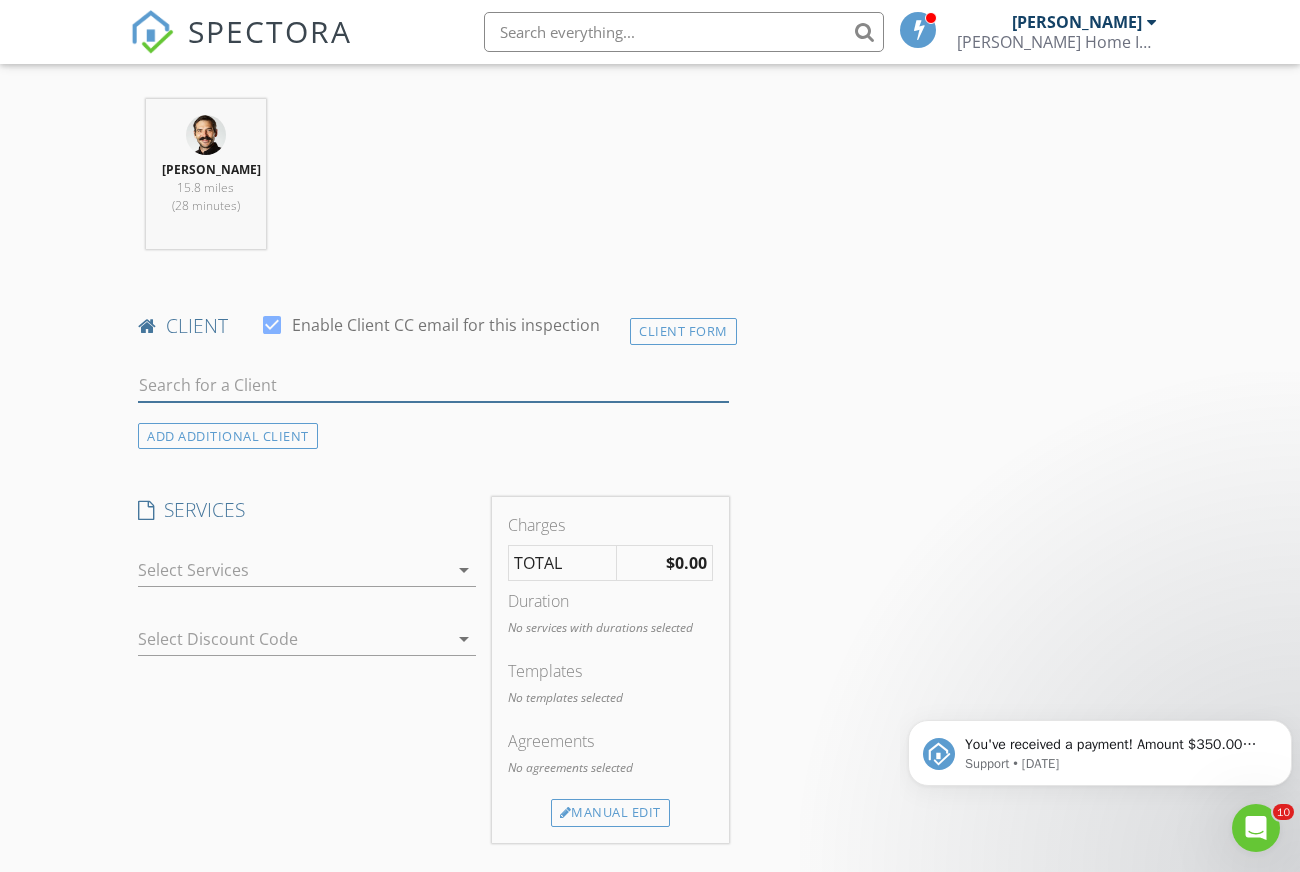 click at bounding box center (433, 385) 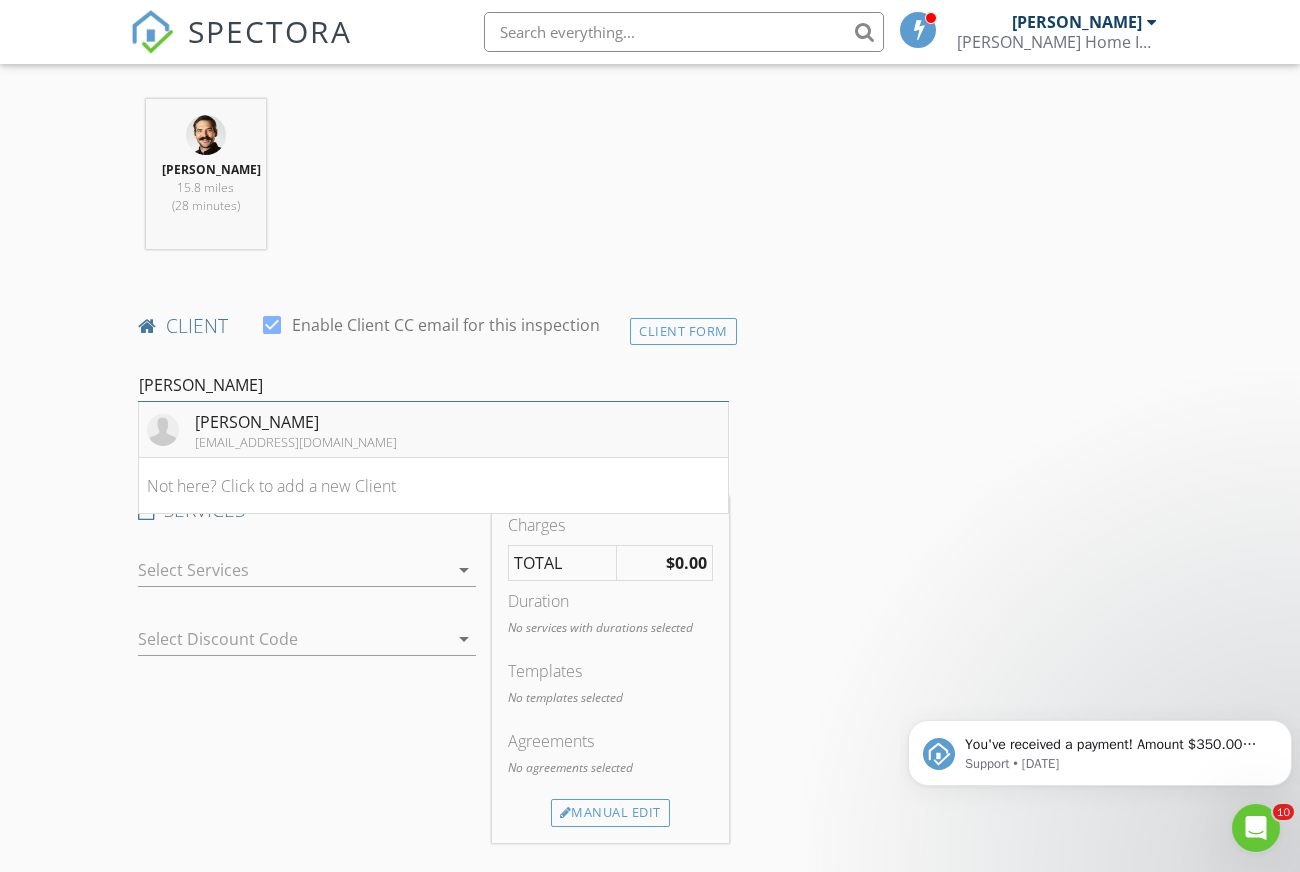 type on "[PERSON_NAME]" 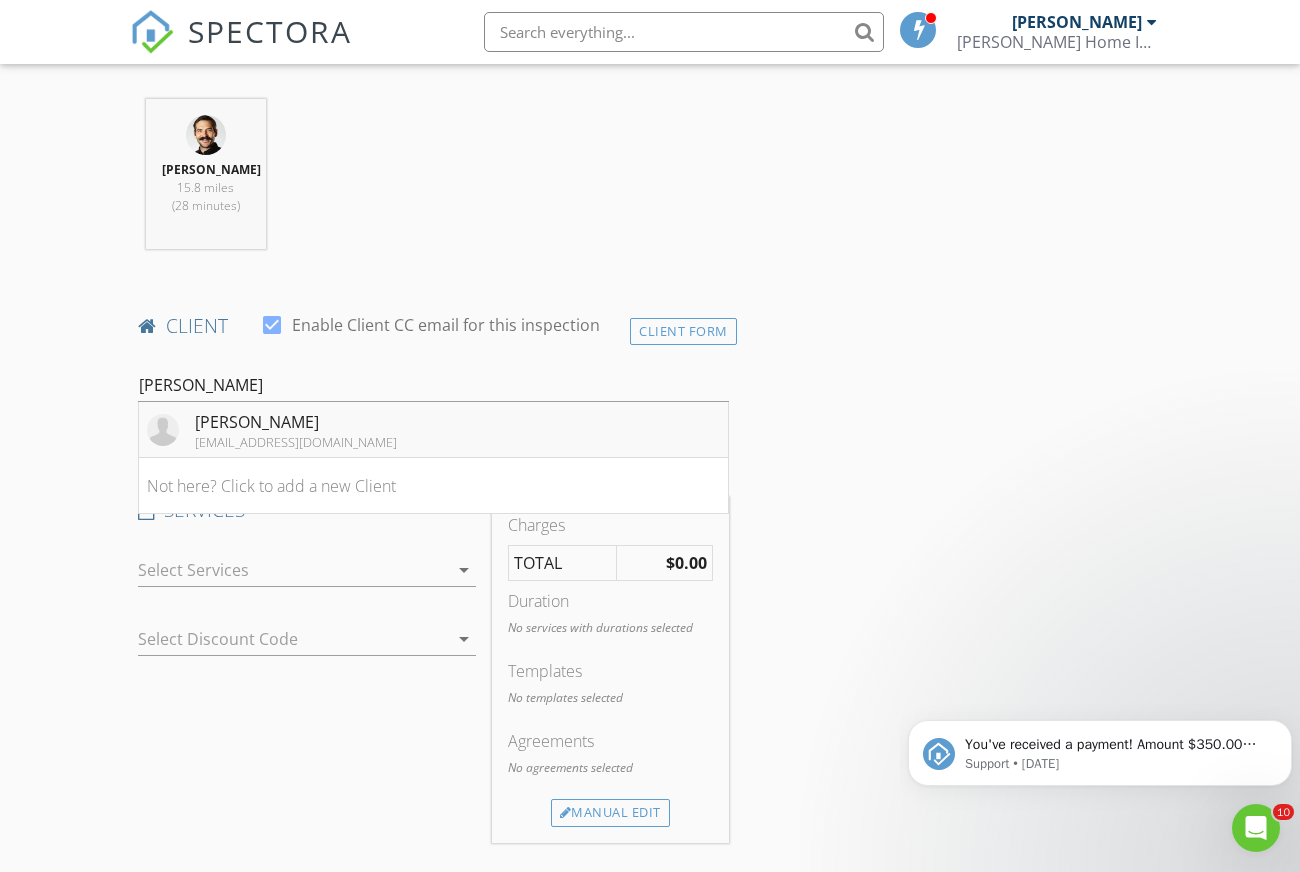 click on "[EMAIL_ADDRESS][DOMAIN_NAME]" at bounding box center (296, 442) 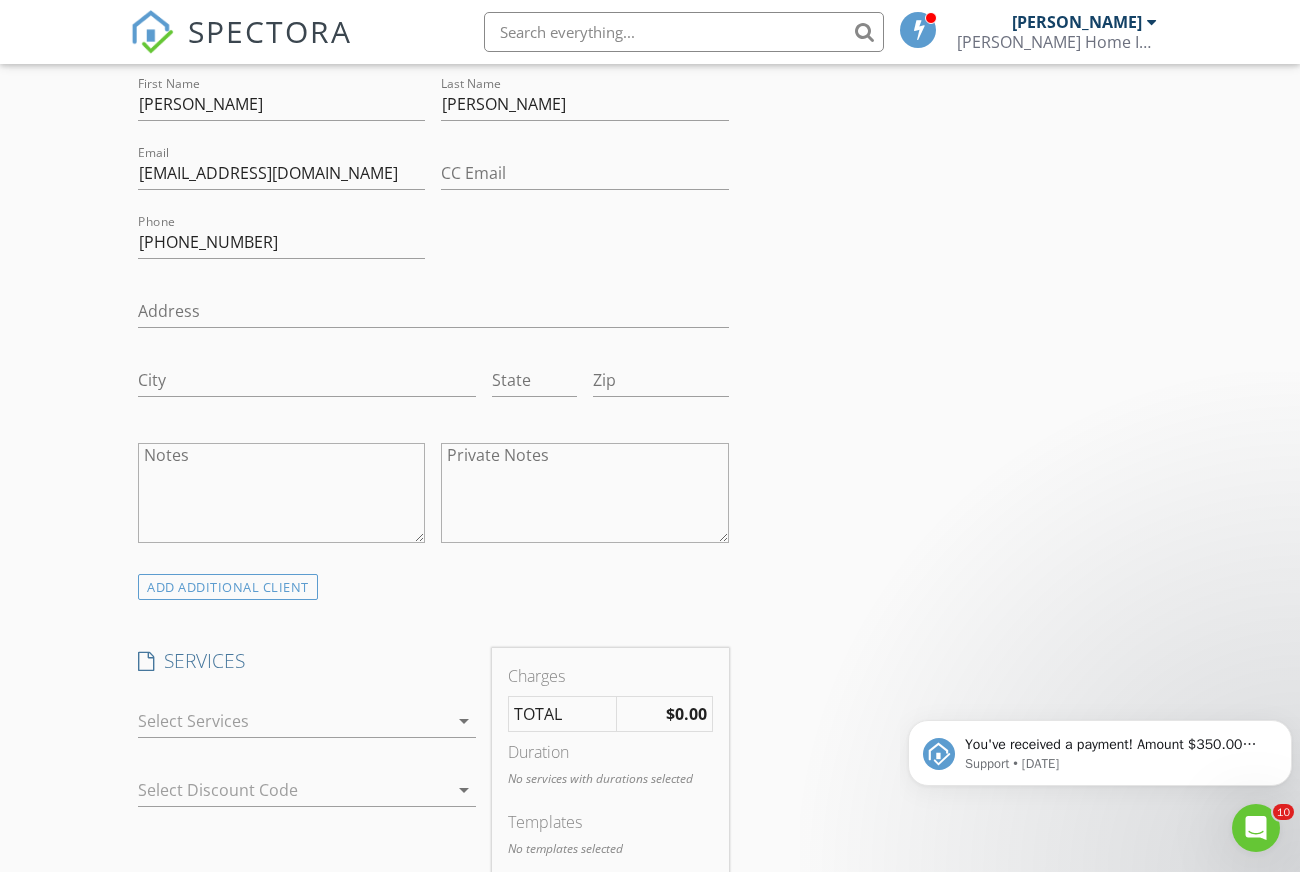 scroll, scrollTop: 1400, scrollLeft: 0, axis: vertical 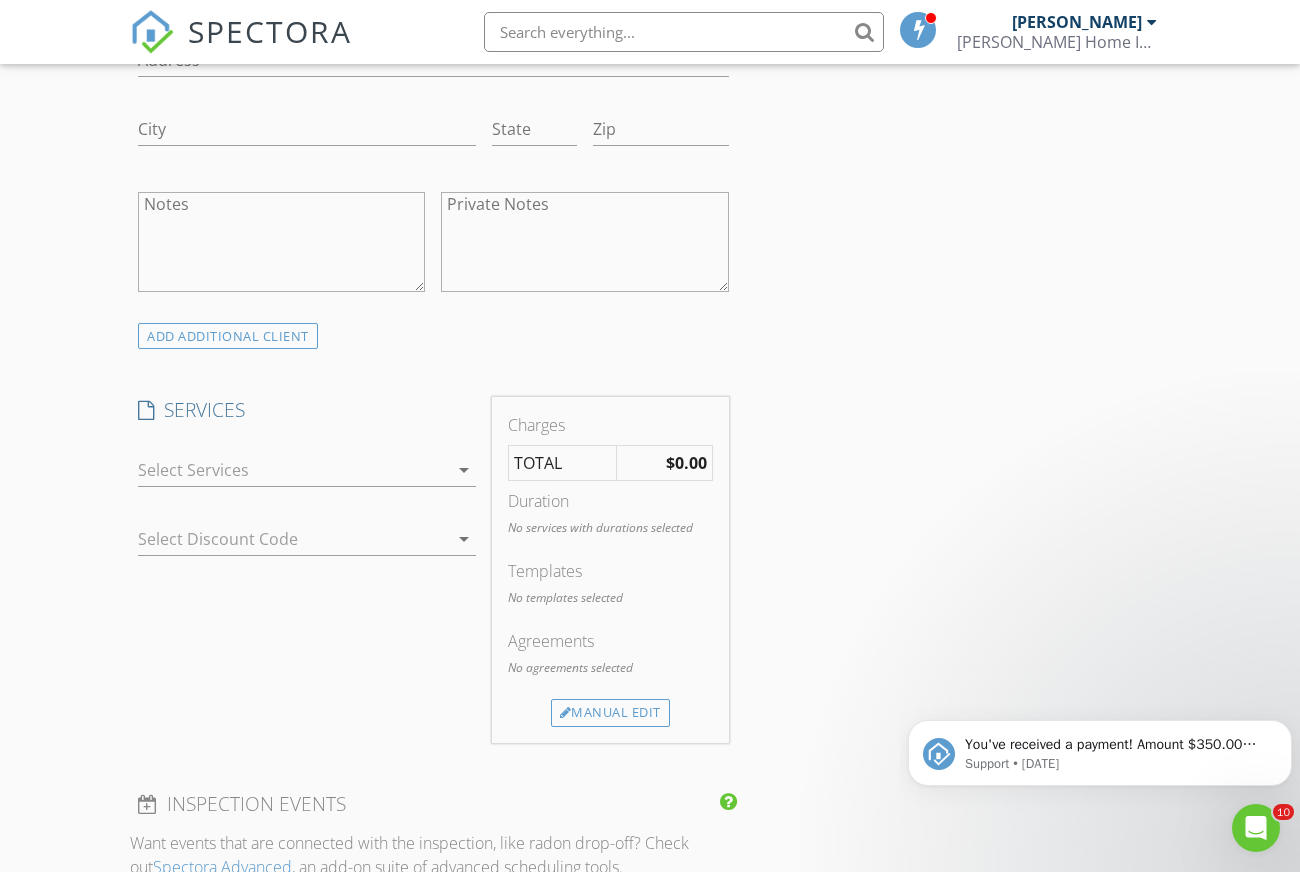 click at bounding box center [293, 470] 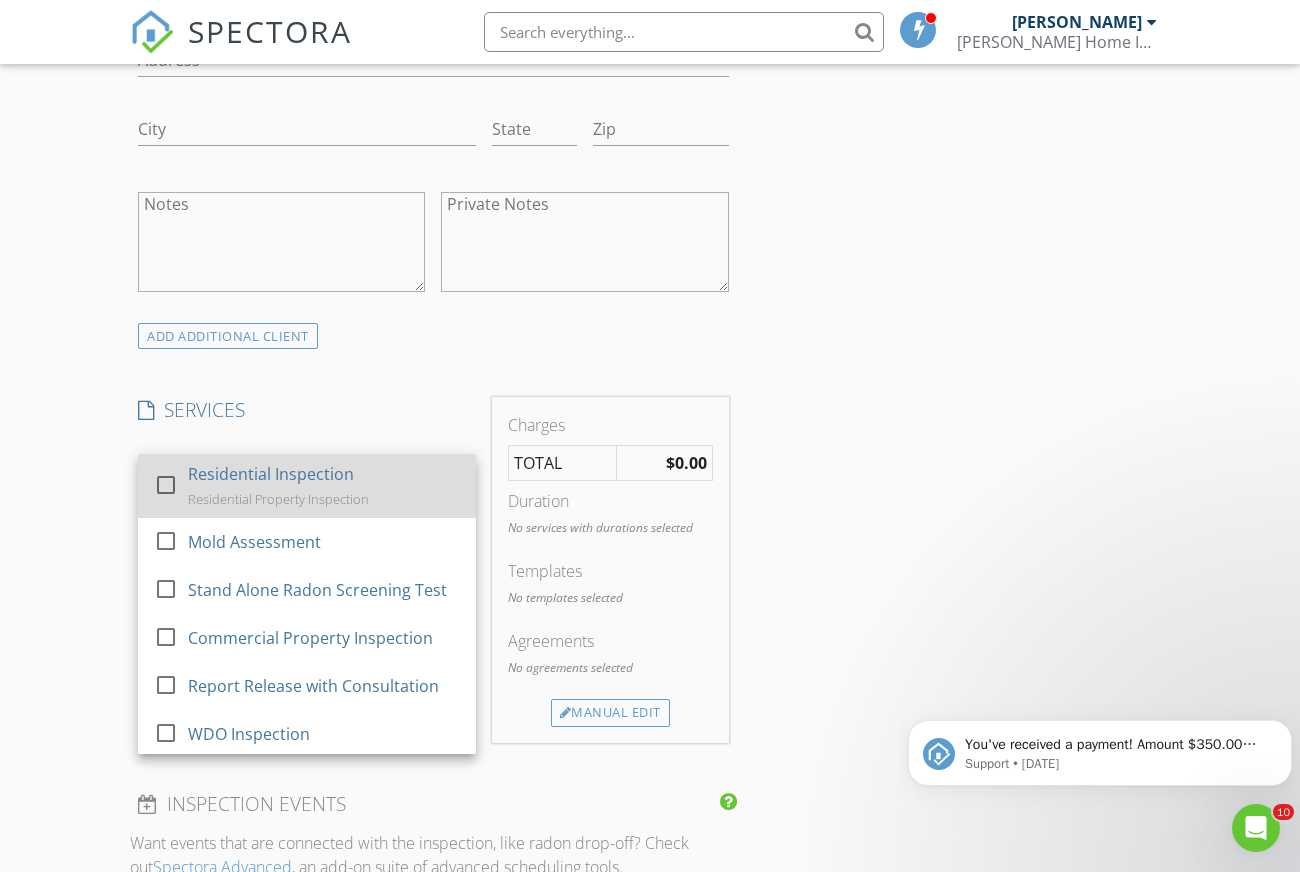 click at bounding box center (166, 484) 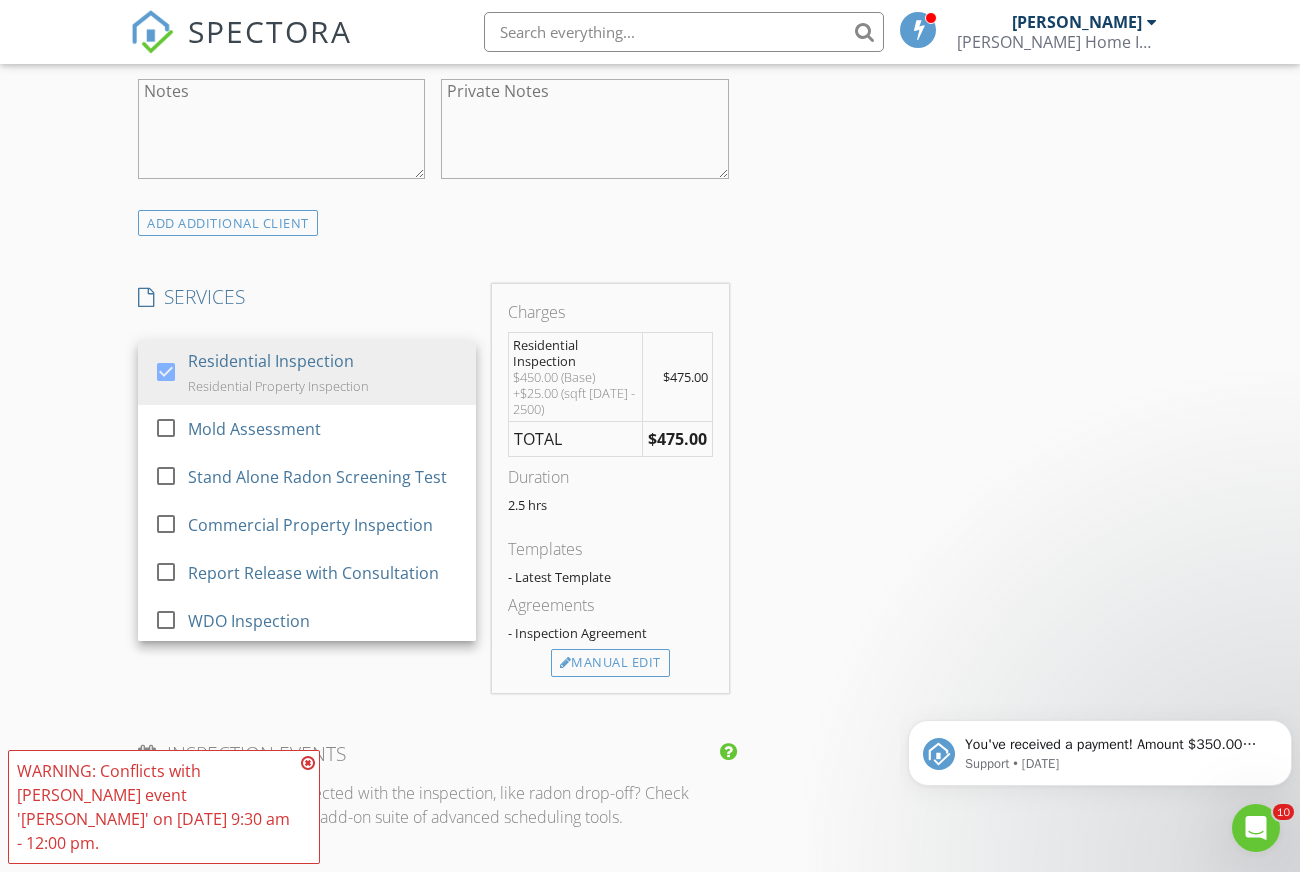 scroll, scrollTop: 1600, scrollLeft: 0, axis: vertical 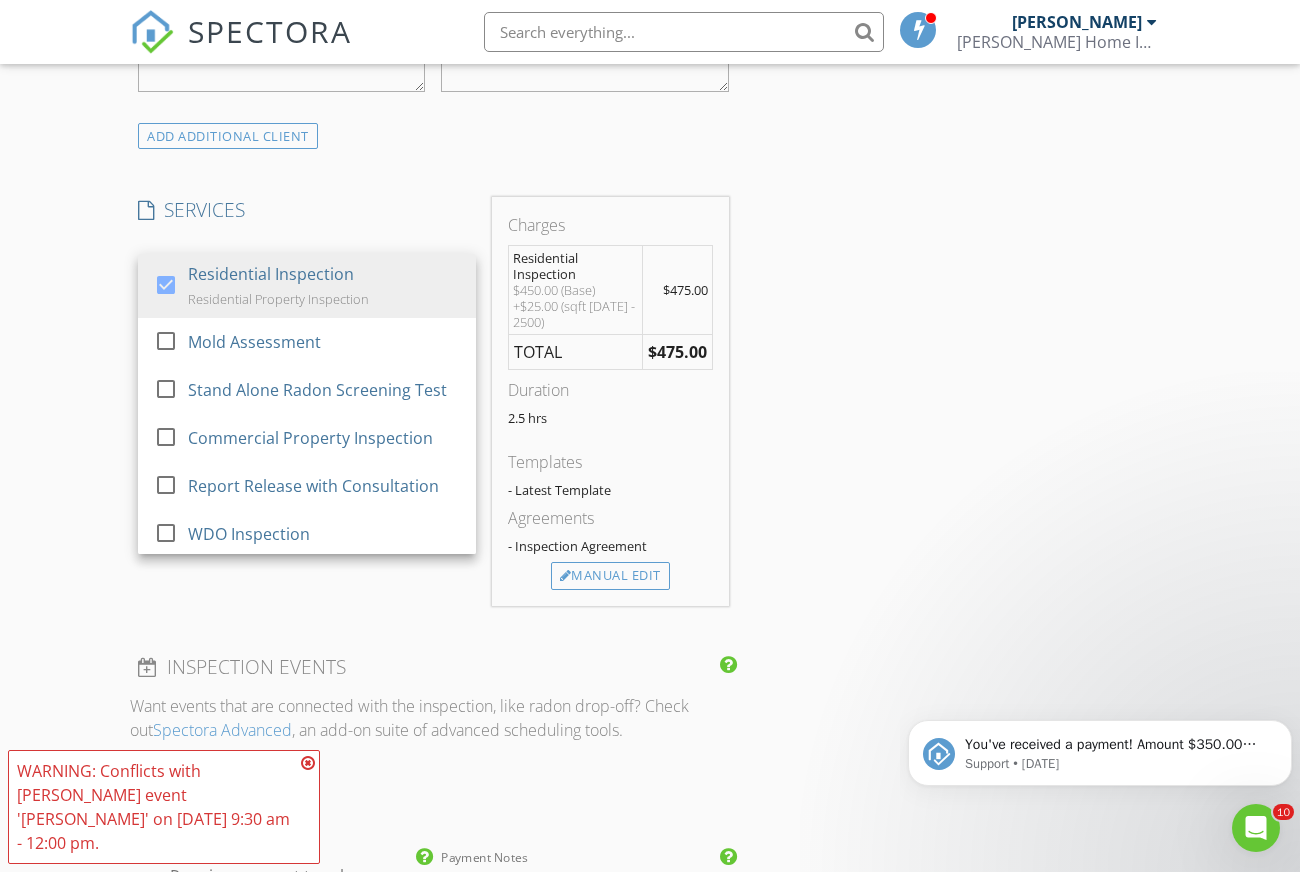 click on "New Inspection
Click here to use the New Order Form
INSPECTOR(S)
check_box   John Allison   PRIMARY   check_box_outline_blank   Stephen Stringer     John Allison arrow_drop_down   check_box_outline_blank John Allison specifically requested
Date/Time
07/29/2025 9:30 AM
Location
Address Search       Address 55 Journey Ln   Unit   City GLENMONT   State NY   Zip 12077   County Albany     Square Feet 2320   Year Built 1984   Foundation arrow_drop_down     John Allison     15.8 miles     (28 minutes)
client
check_box Enable Client CC email for this inspection   Client Search     check_box_outline_blank Client is a Company/Organization     First Name Neal   Last Name Martin   Email nealmartin86@gmail.com   CC Email   Phone 607-437-5006   Address   City   State   Zip       Notes   Private Notes
SERVICES" at bounding box center [650, 368] 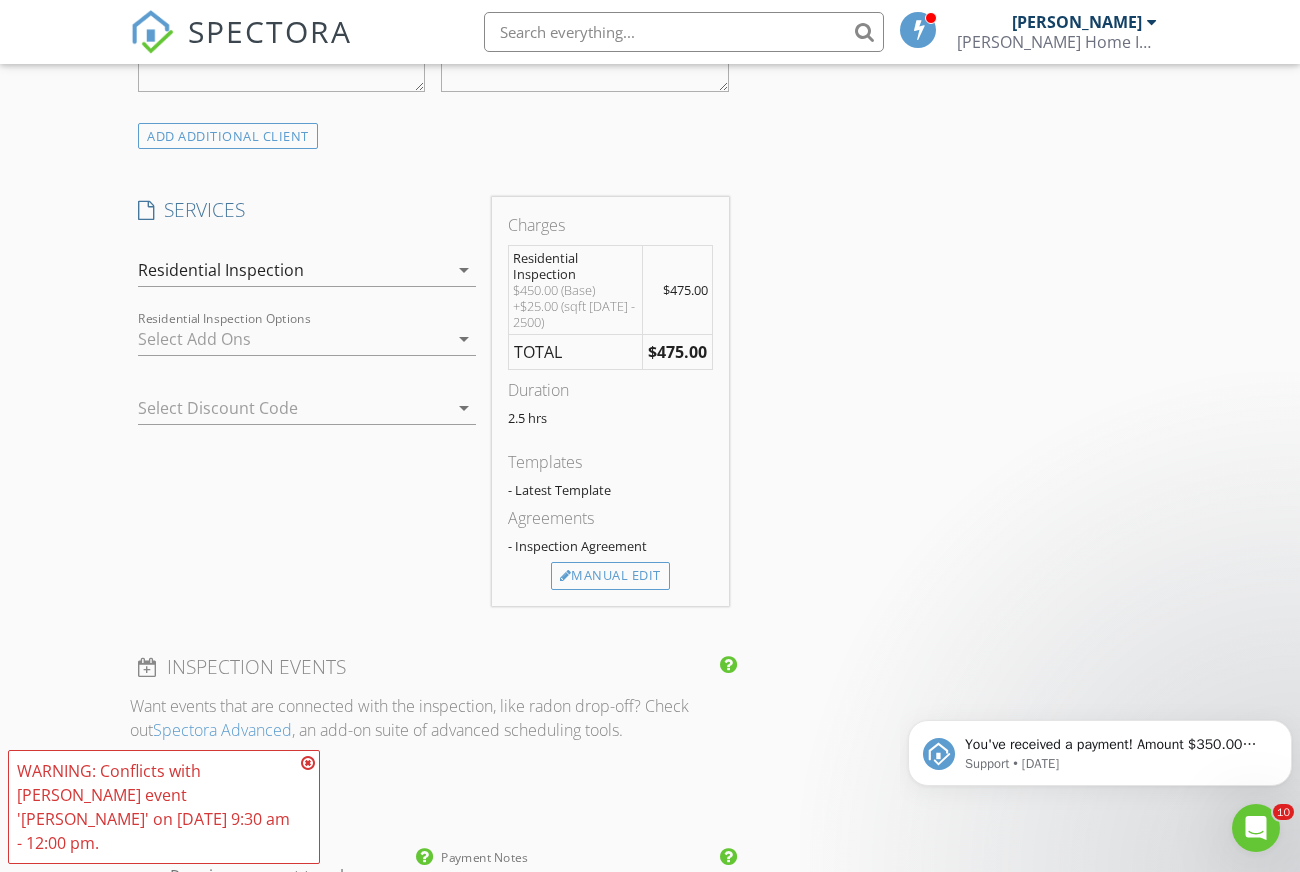 click at bounding box center [293, 339] 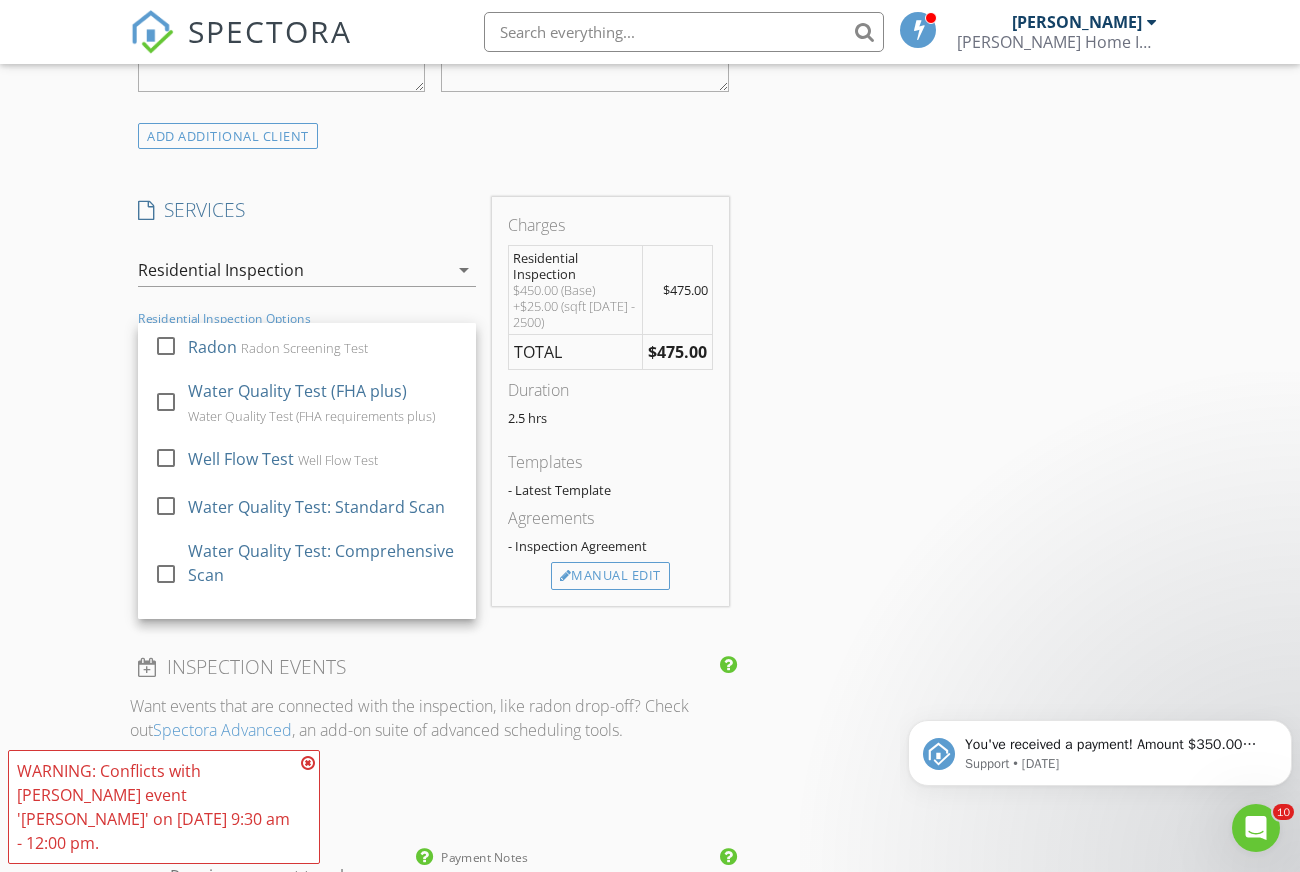 click on "View on Zillow" at bounding box center [0, 0] 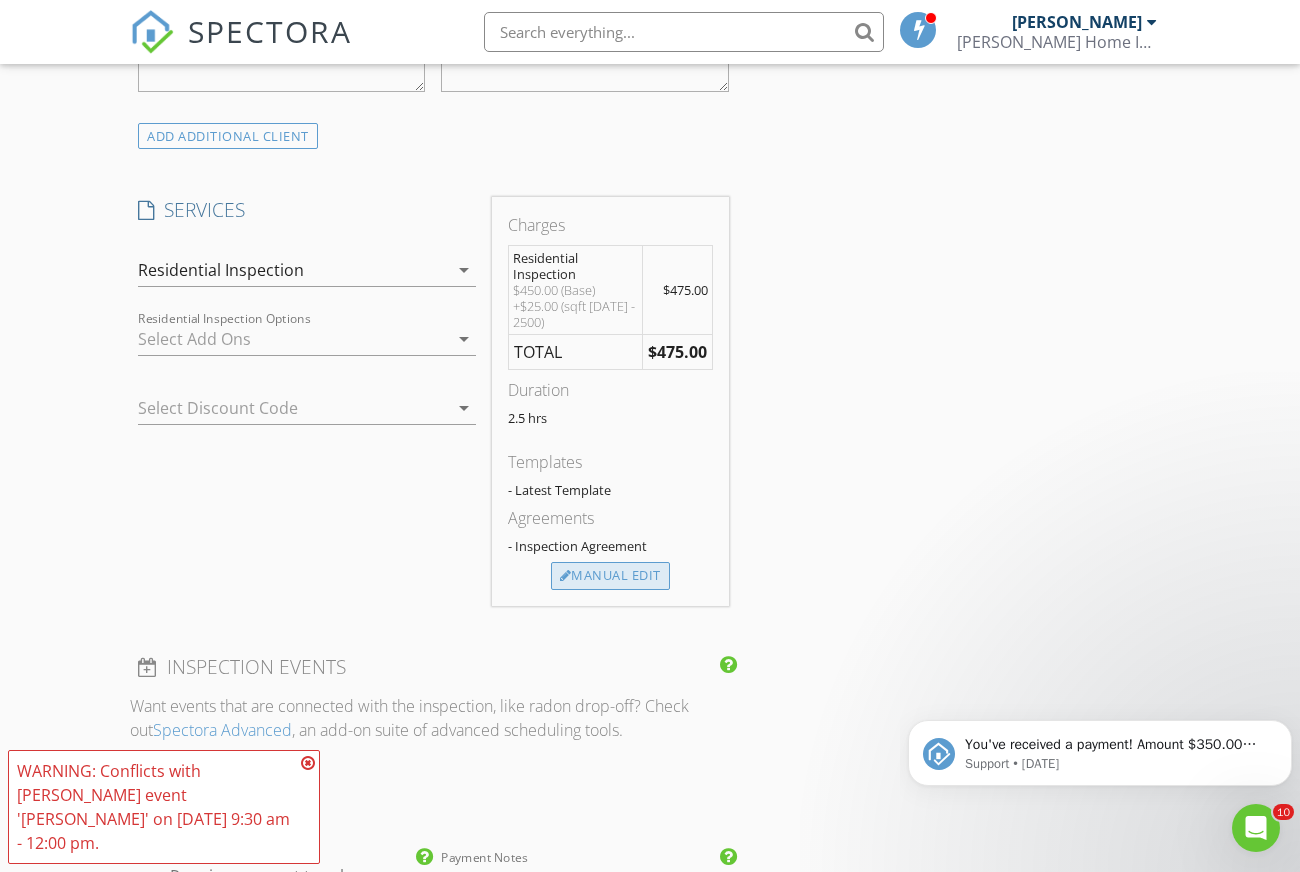 click on "Manual Edit" at bounding box center (610, 576) 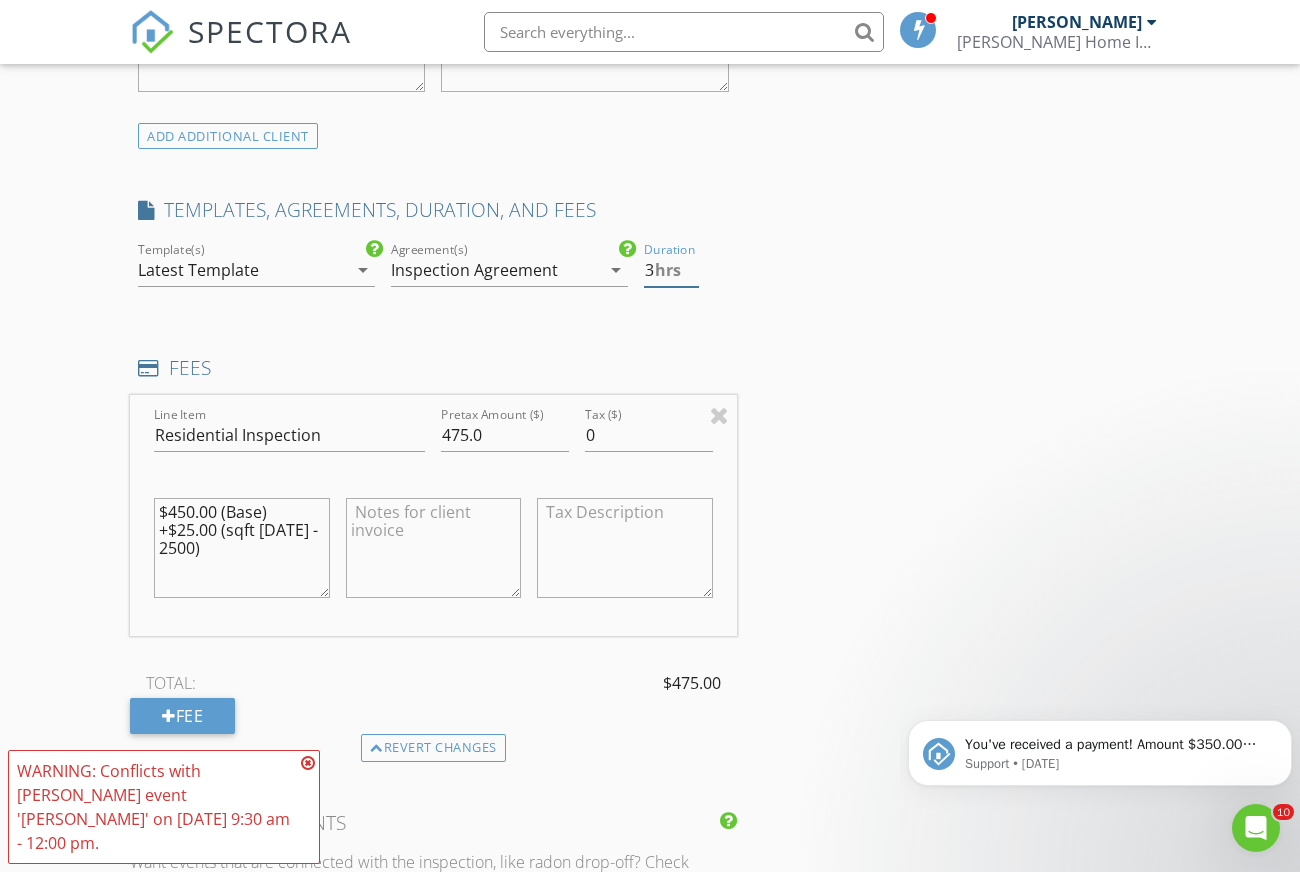 click on "3" at bounding box center [671, 270] 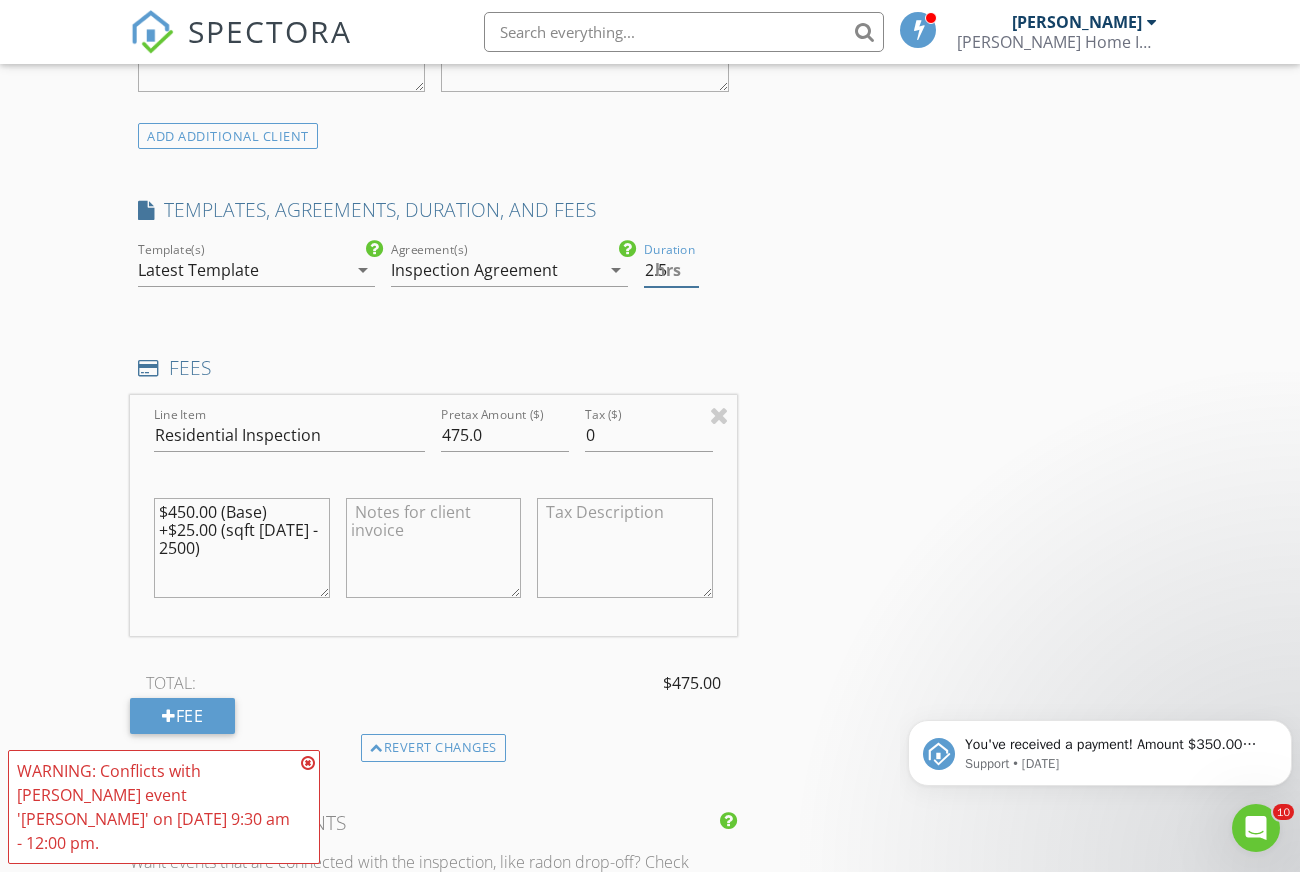 type on "2.5" 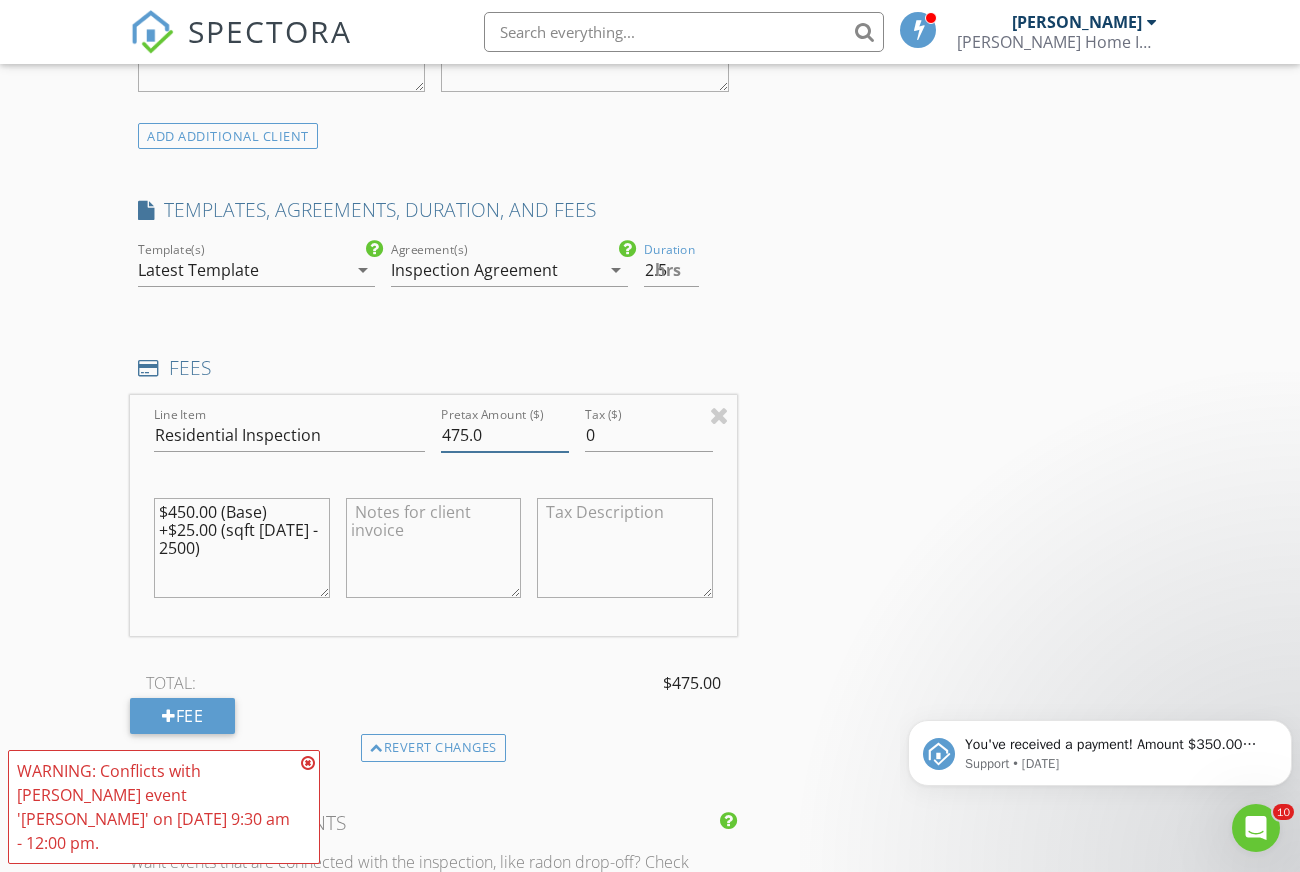 click on "475.0" at bounding box center [505, 435] 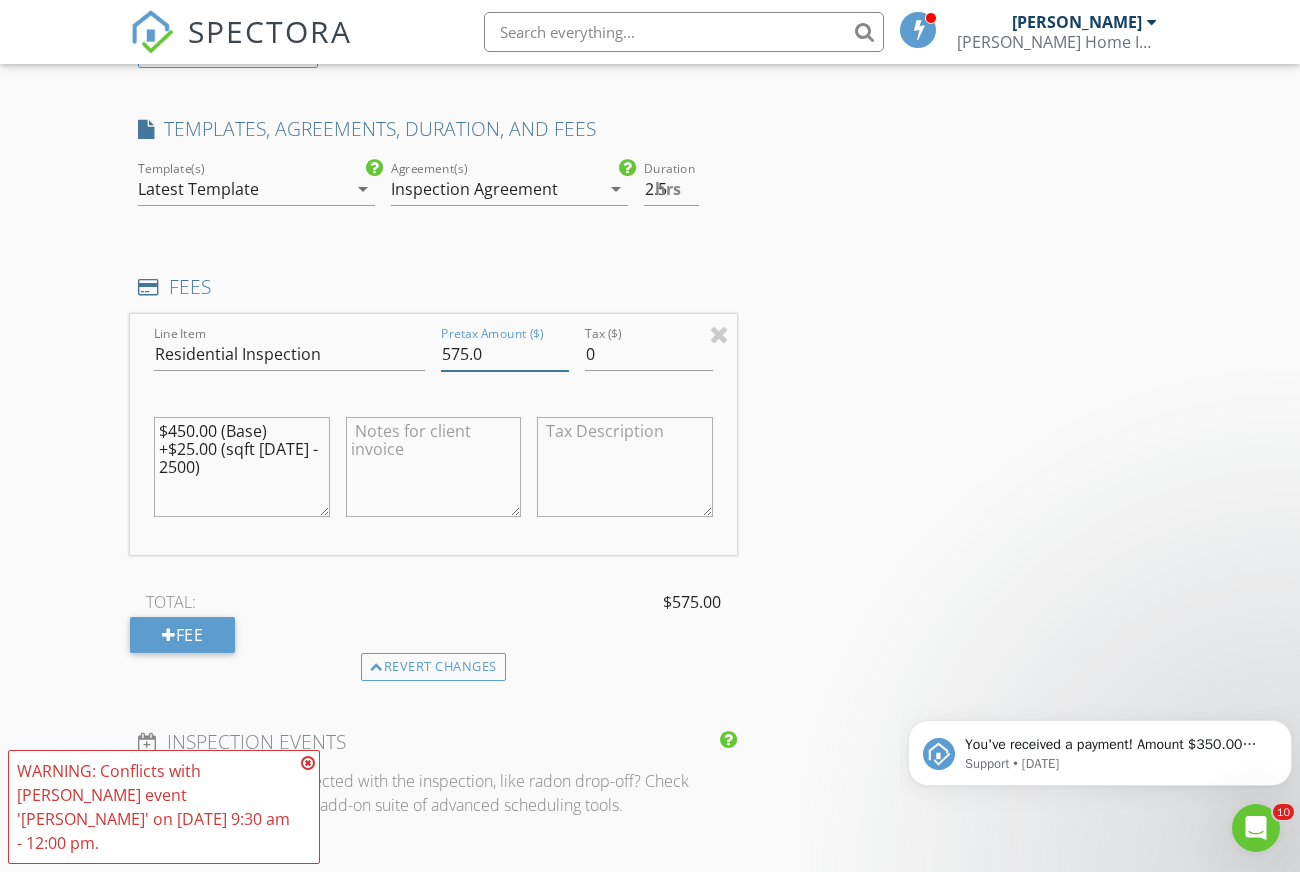 scroll, scrollTop: 1800, scrollLeft: 0, axis: vertical 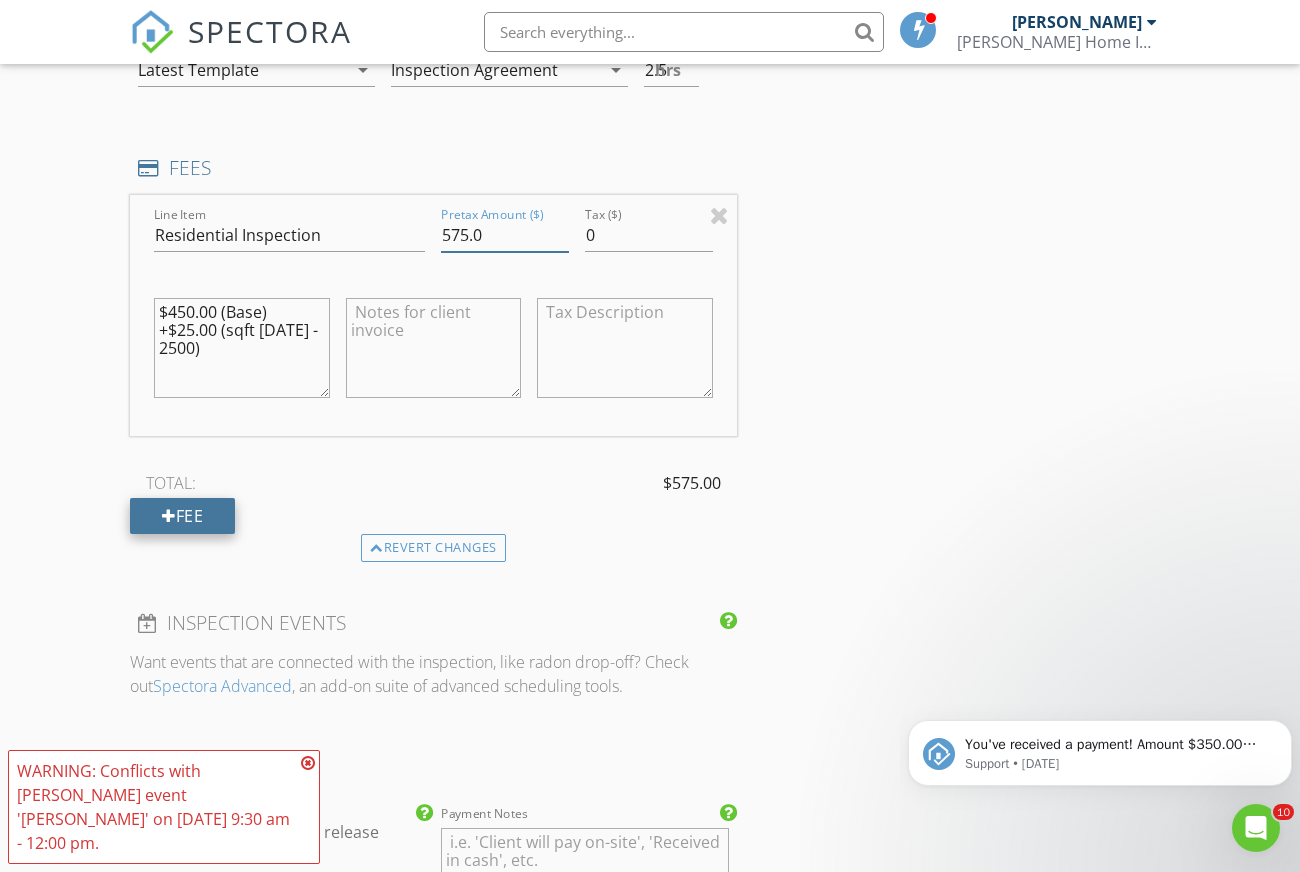 type on "575.0" 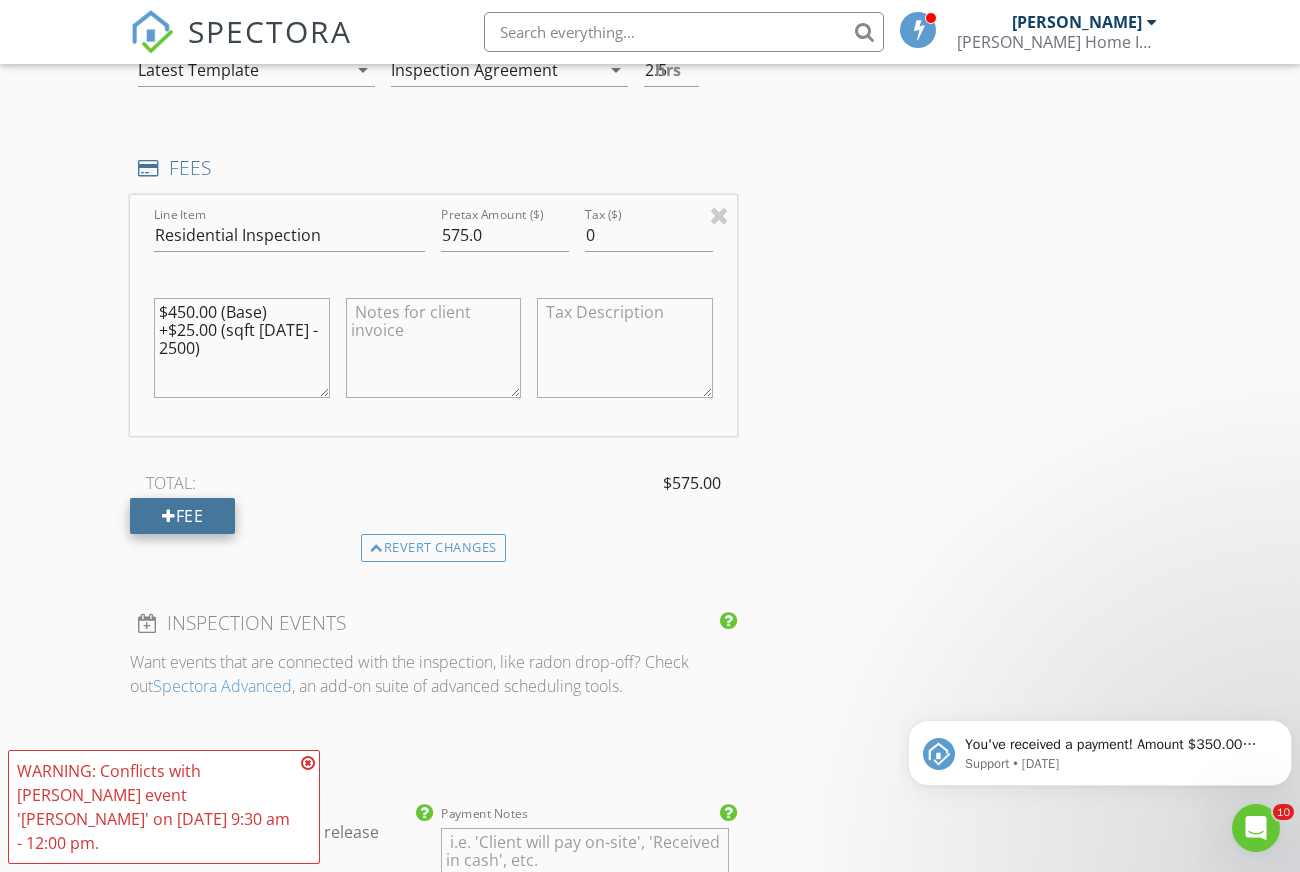 click at bounding box center (169, 516) 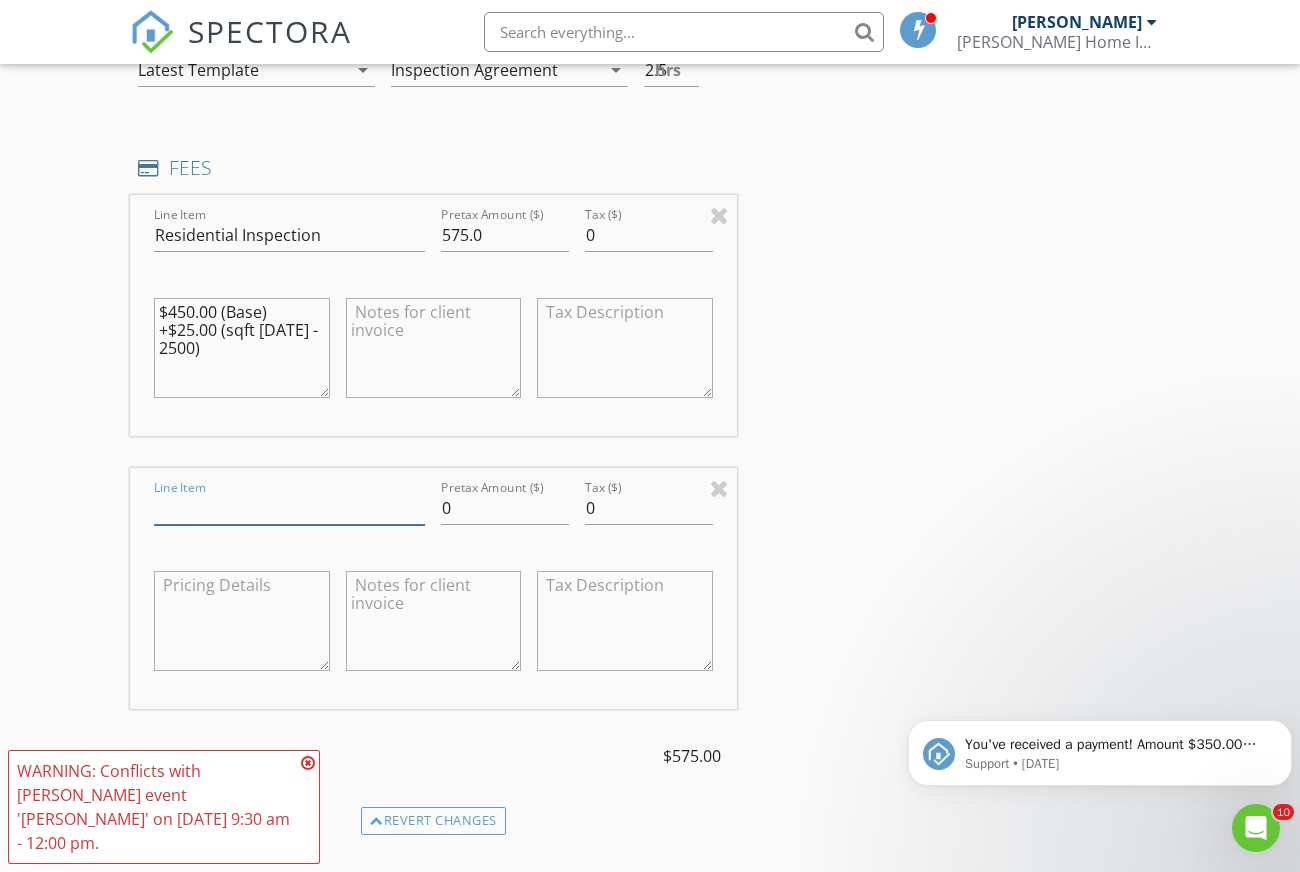 click on "Line Item" at bounding box center [289, 508] 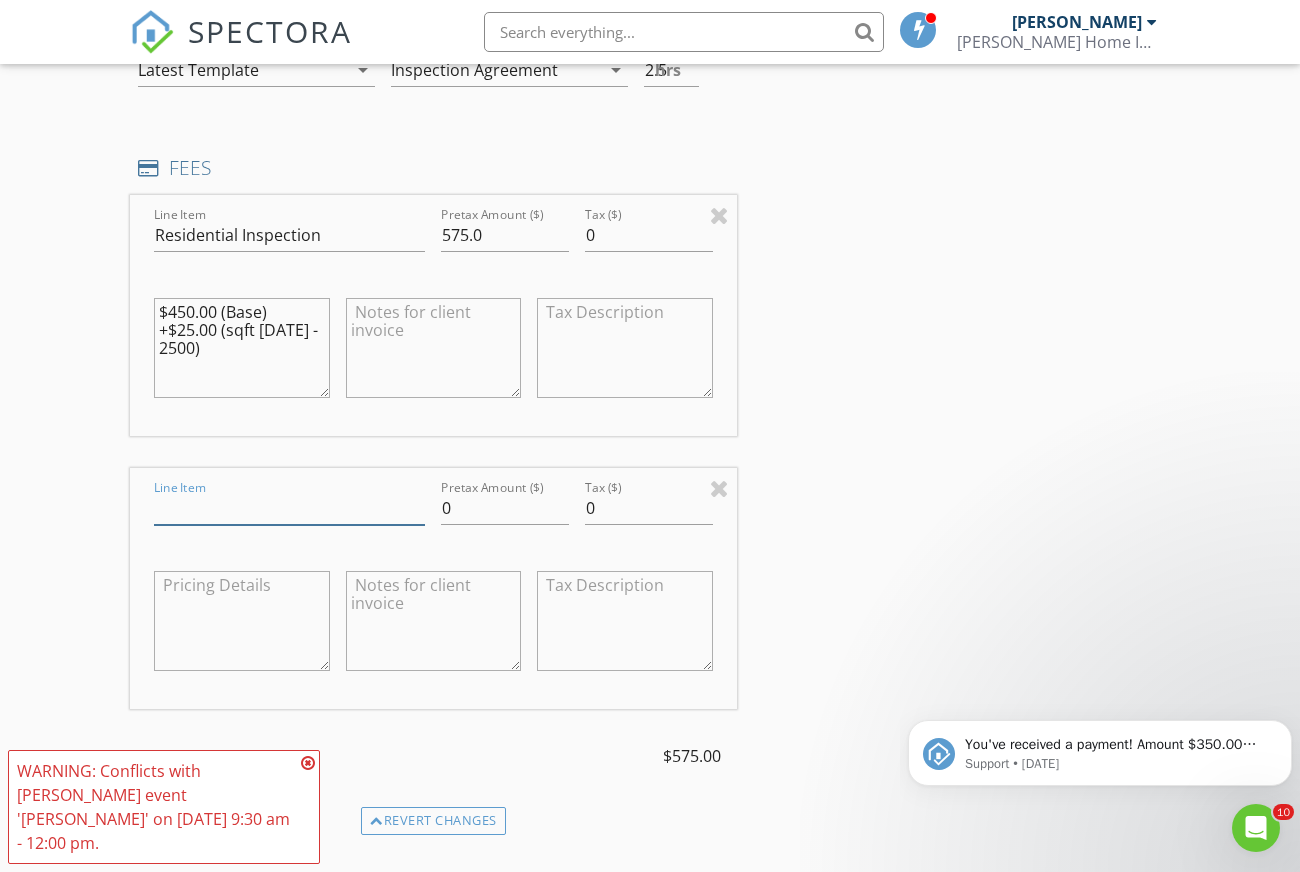 type on "Radon Screening Test" 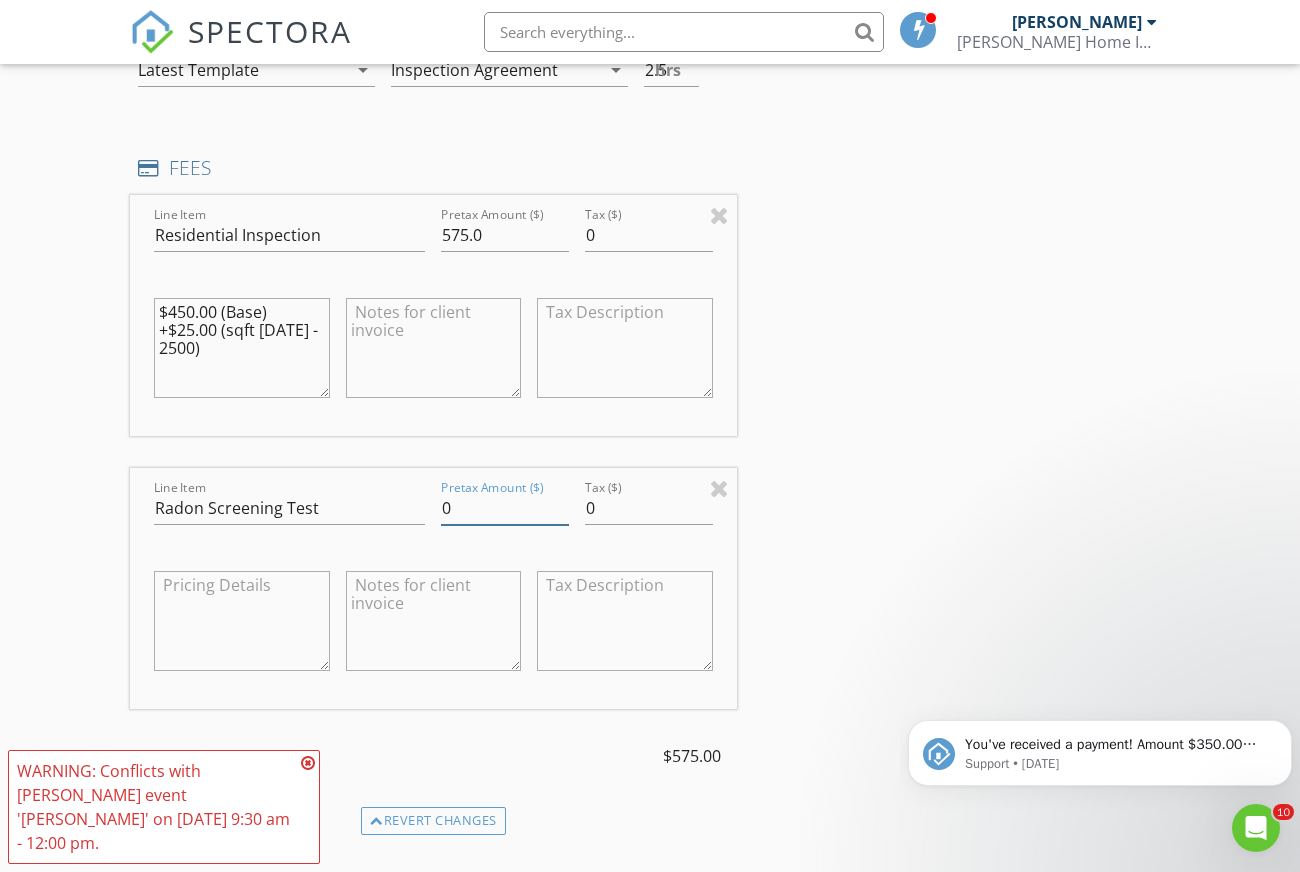 drag, startPoint x: 510, startPoint y: 473, endPoint x: 363, endPoint y: 490, distance: 147.97972 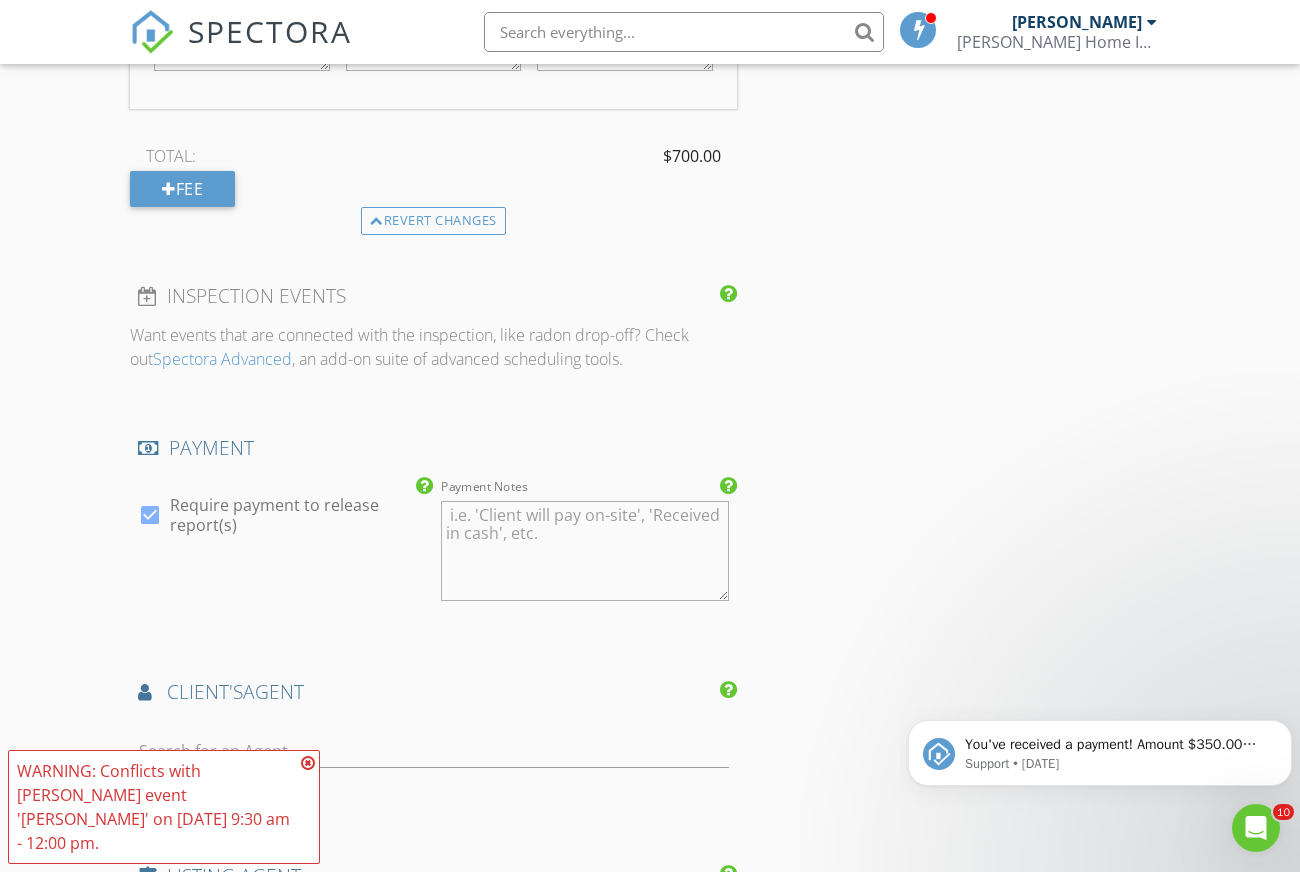 scroll, scrollTop: 2500, scrollLeft: 0, axis: vertical 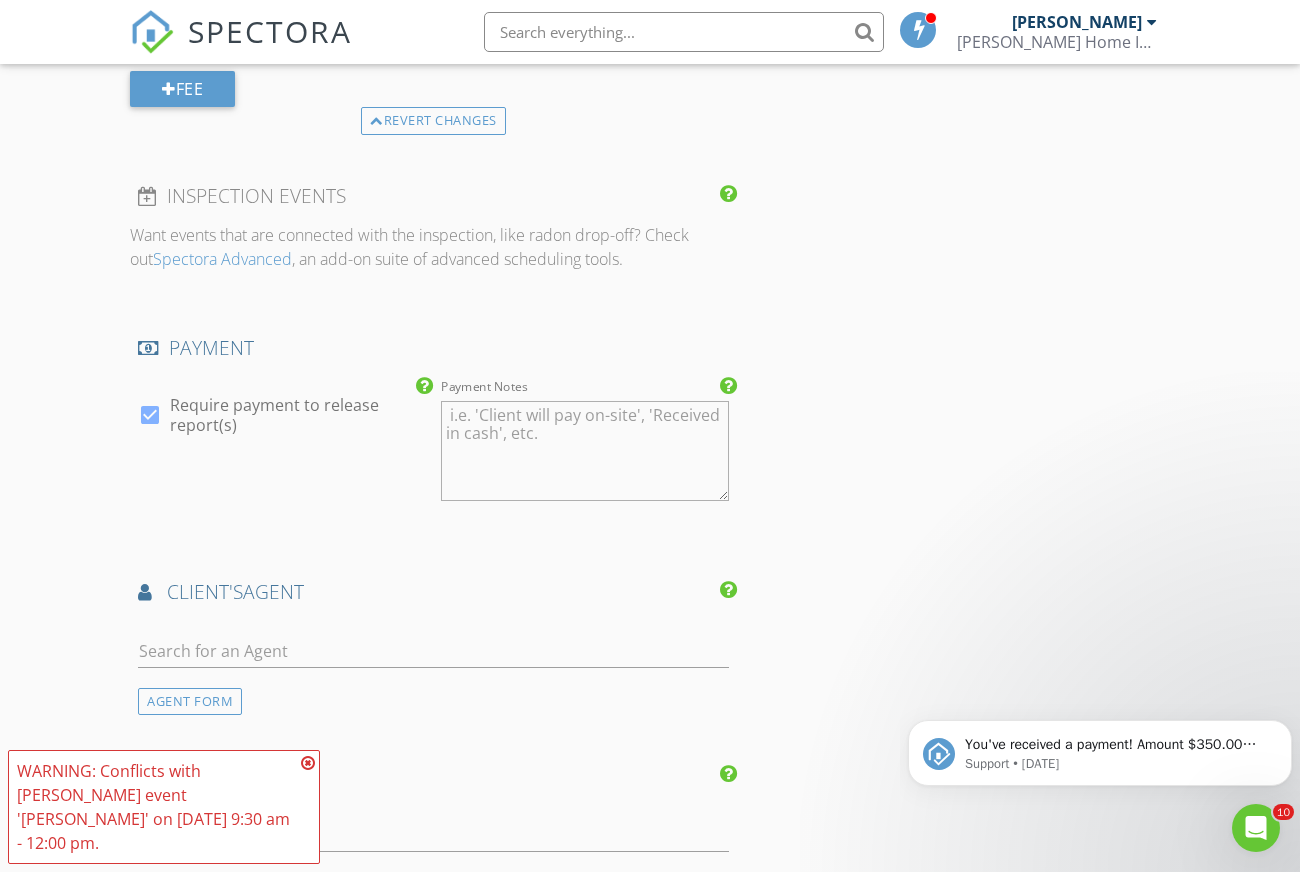 type on "125" 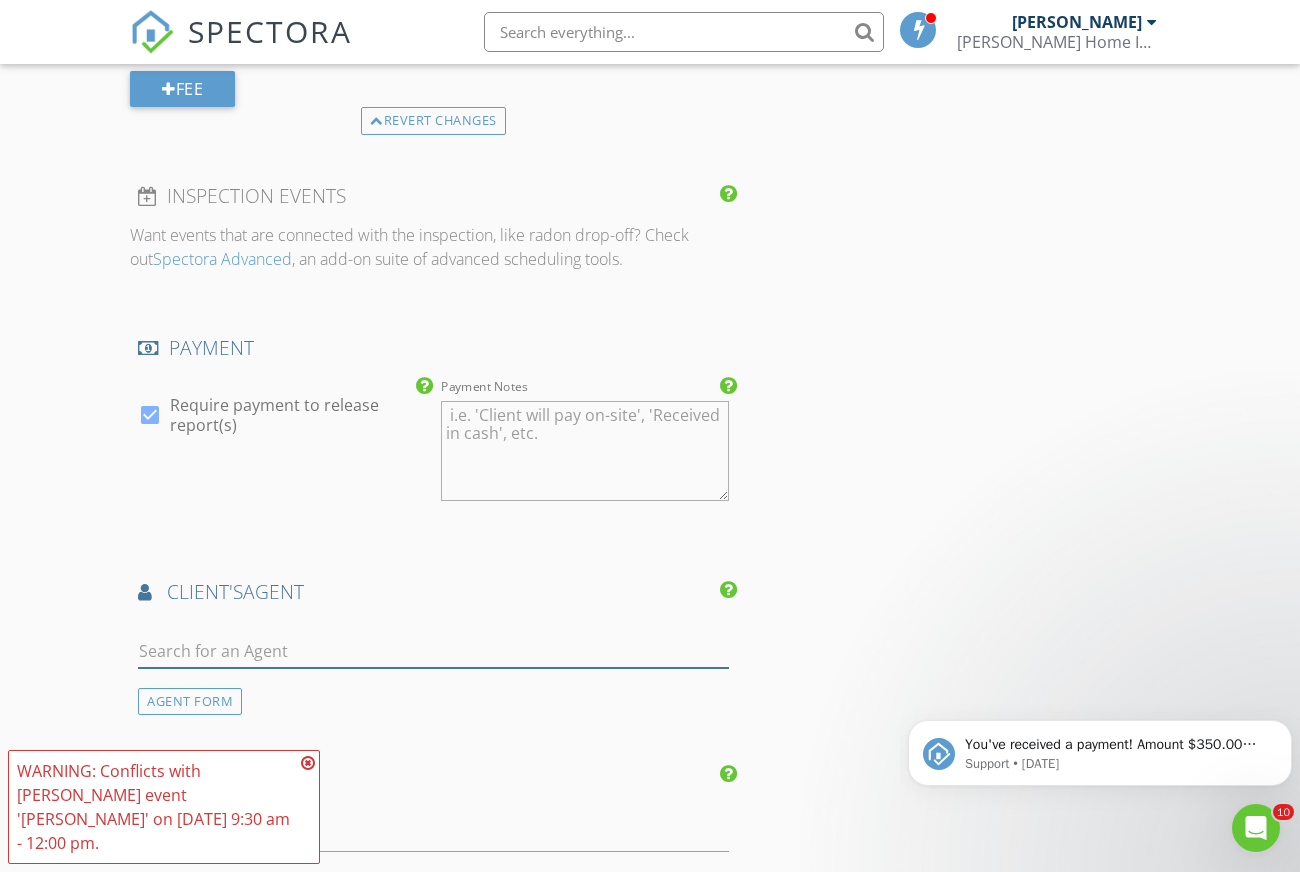 click at bounding box center [433, 651] 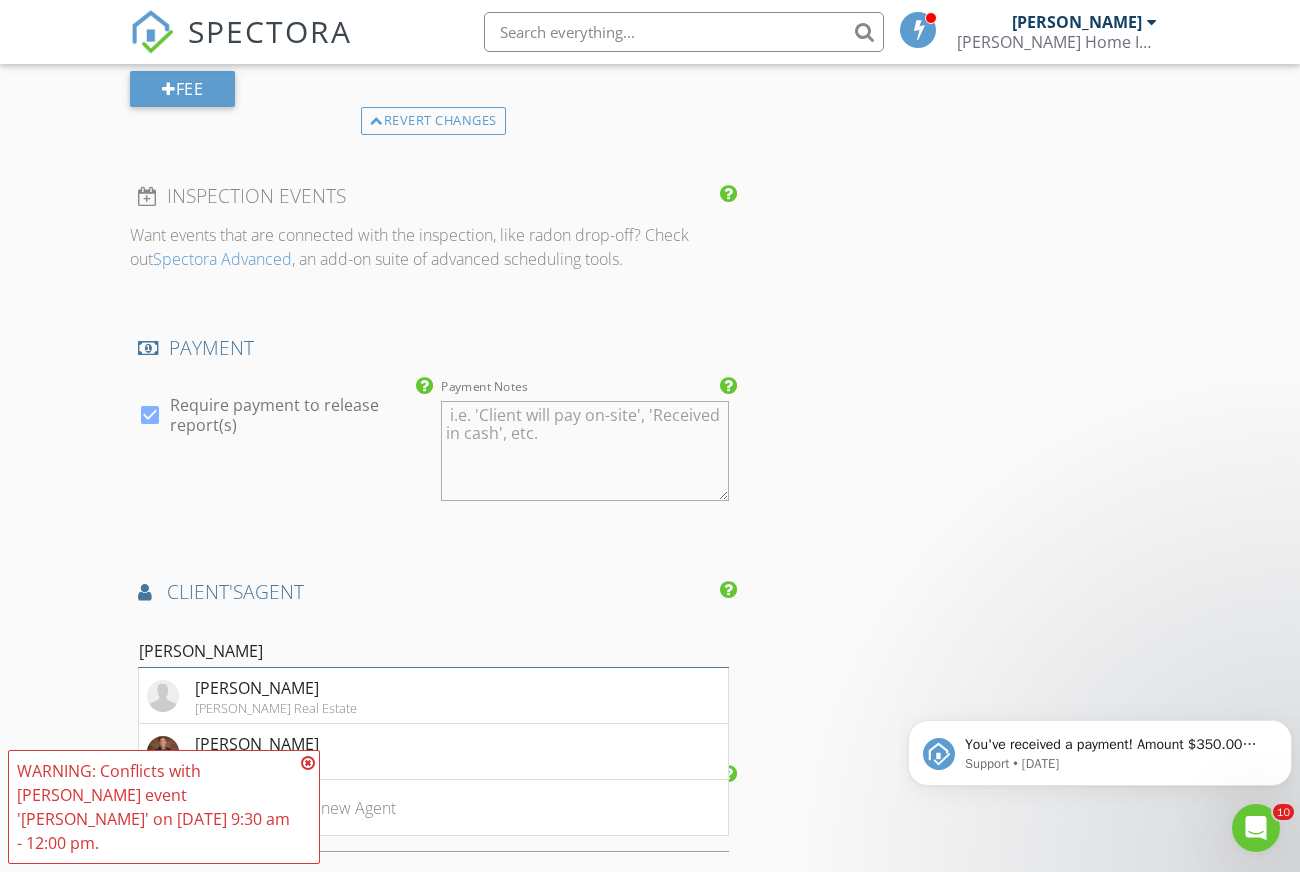scroll, scrollTop: 2600, scrollLeft: 0, axis: vertical 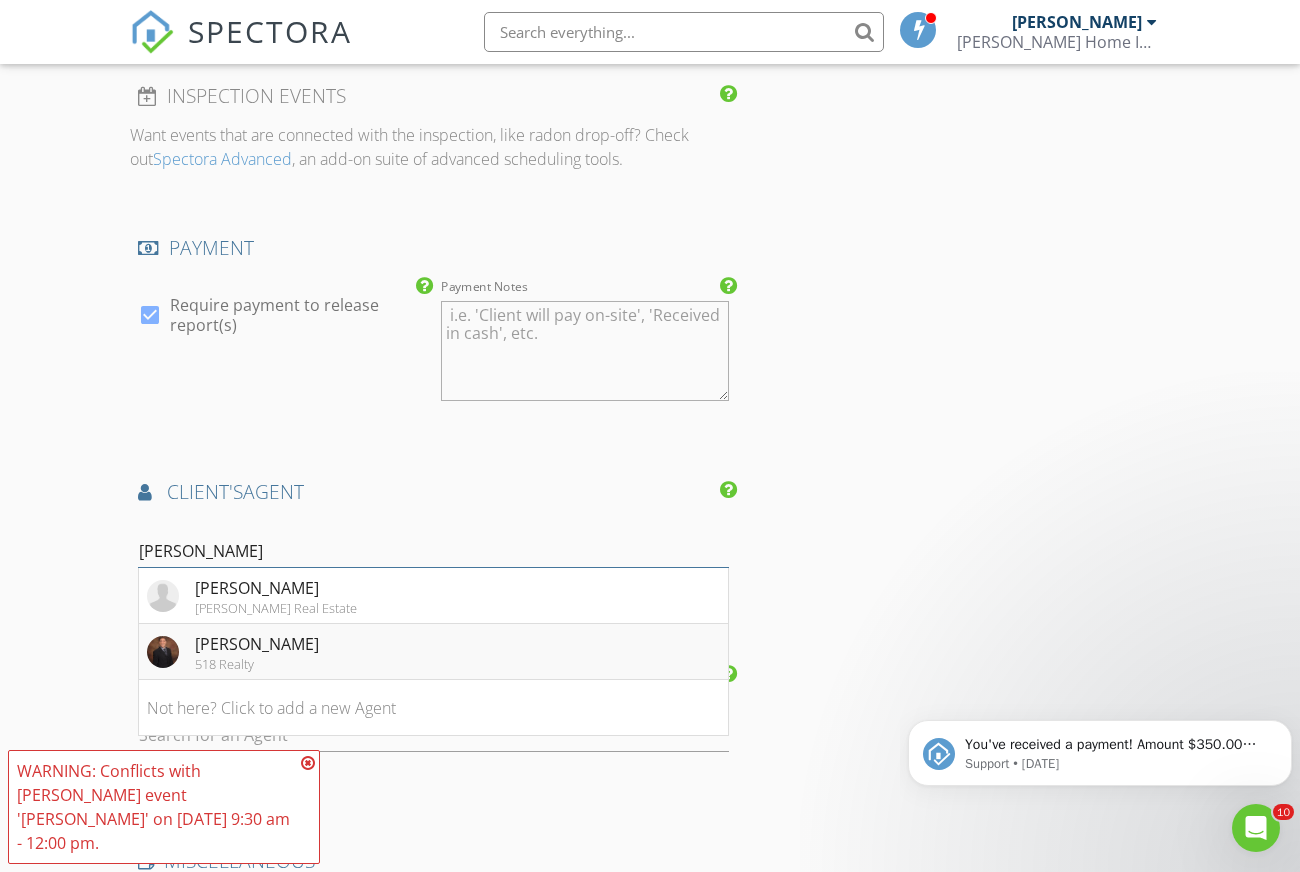 type on "[PERSON_NAME]" 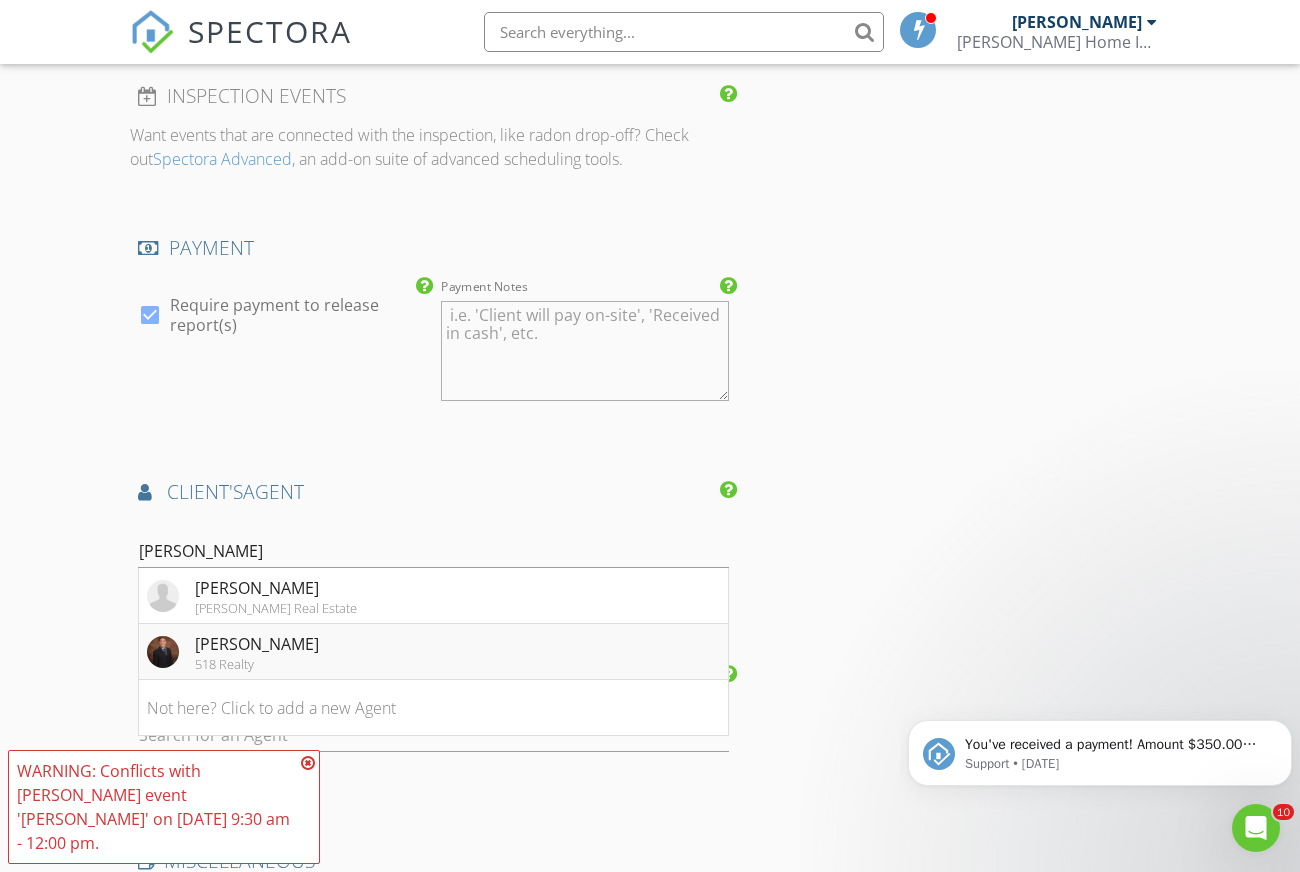 click at bounding box center (163, 652) 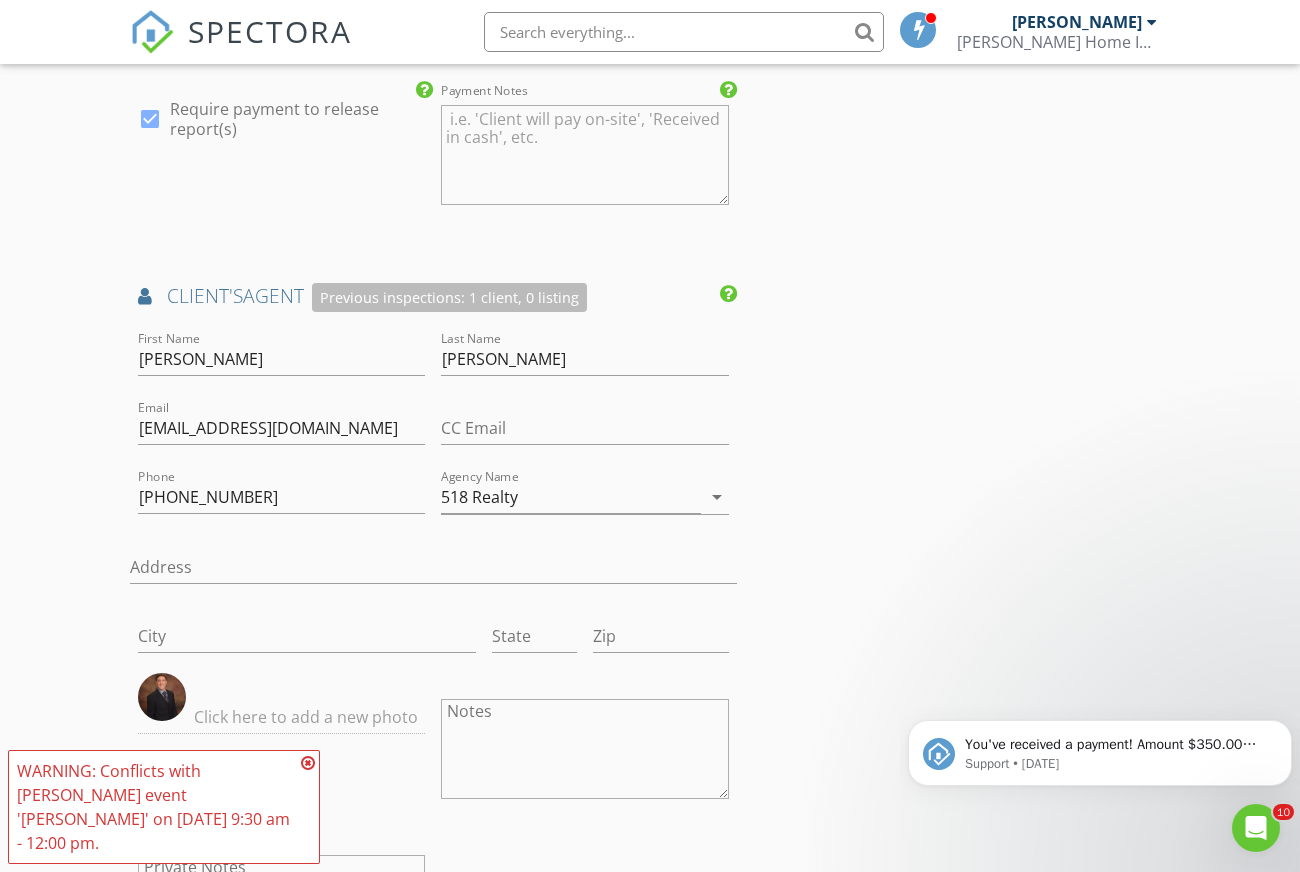 scroll, scrollTop: 2800, scrollLeft: 0, axis: vertical 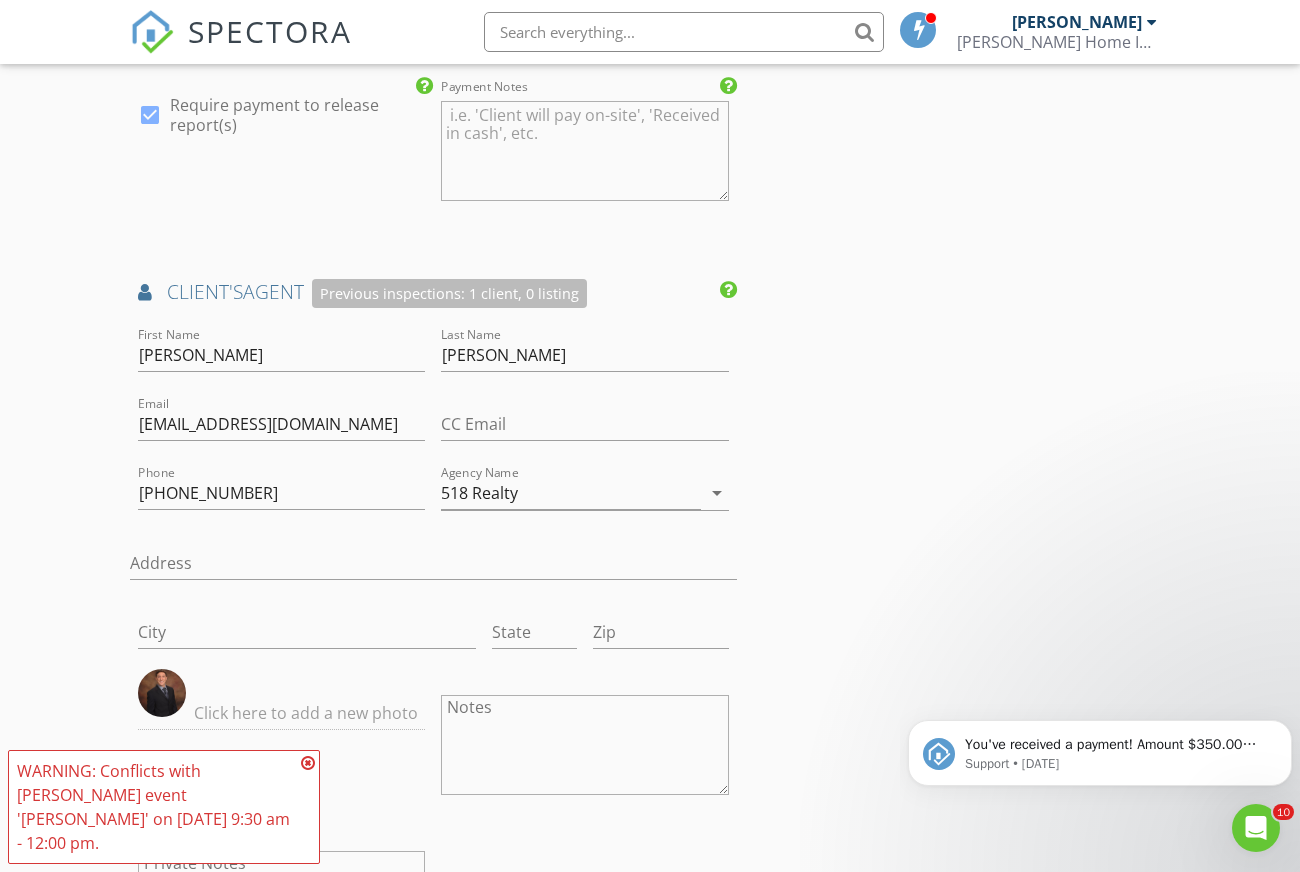 click at bounding box center [162, 693] 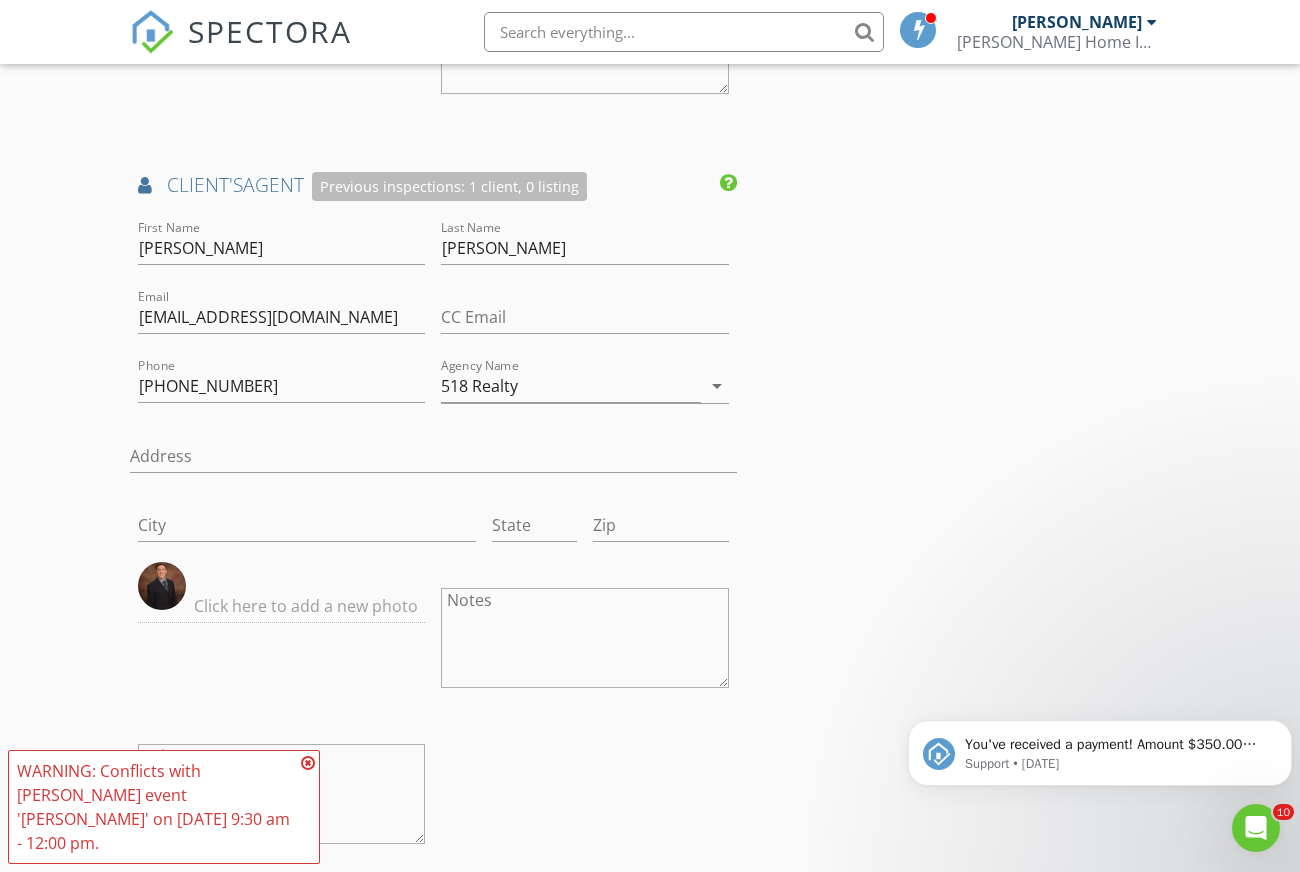 scroll, scrollTop: 3100, scrollLeft: 0, axis: vertical 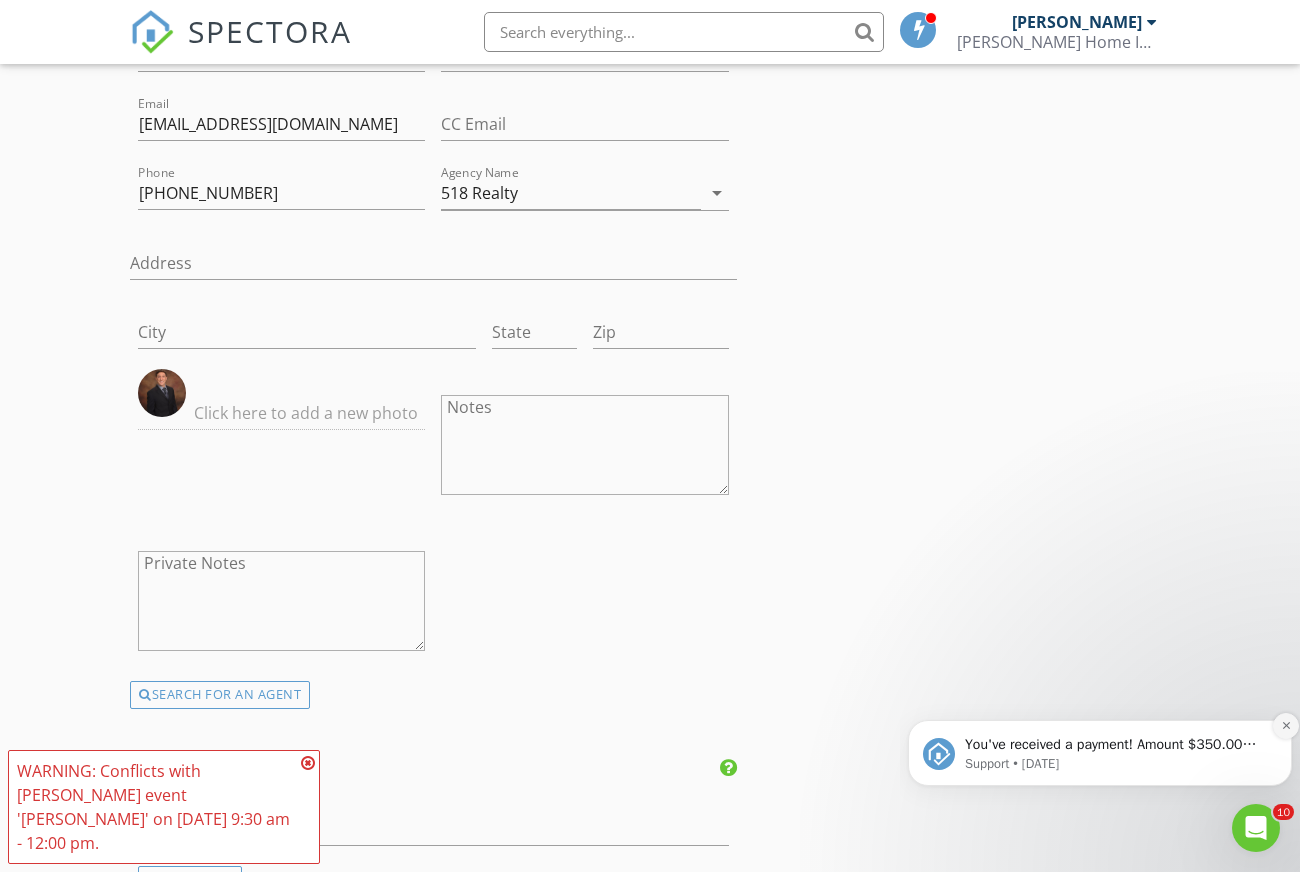 click 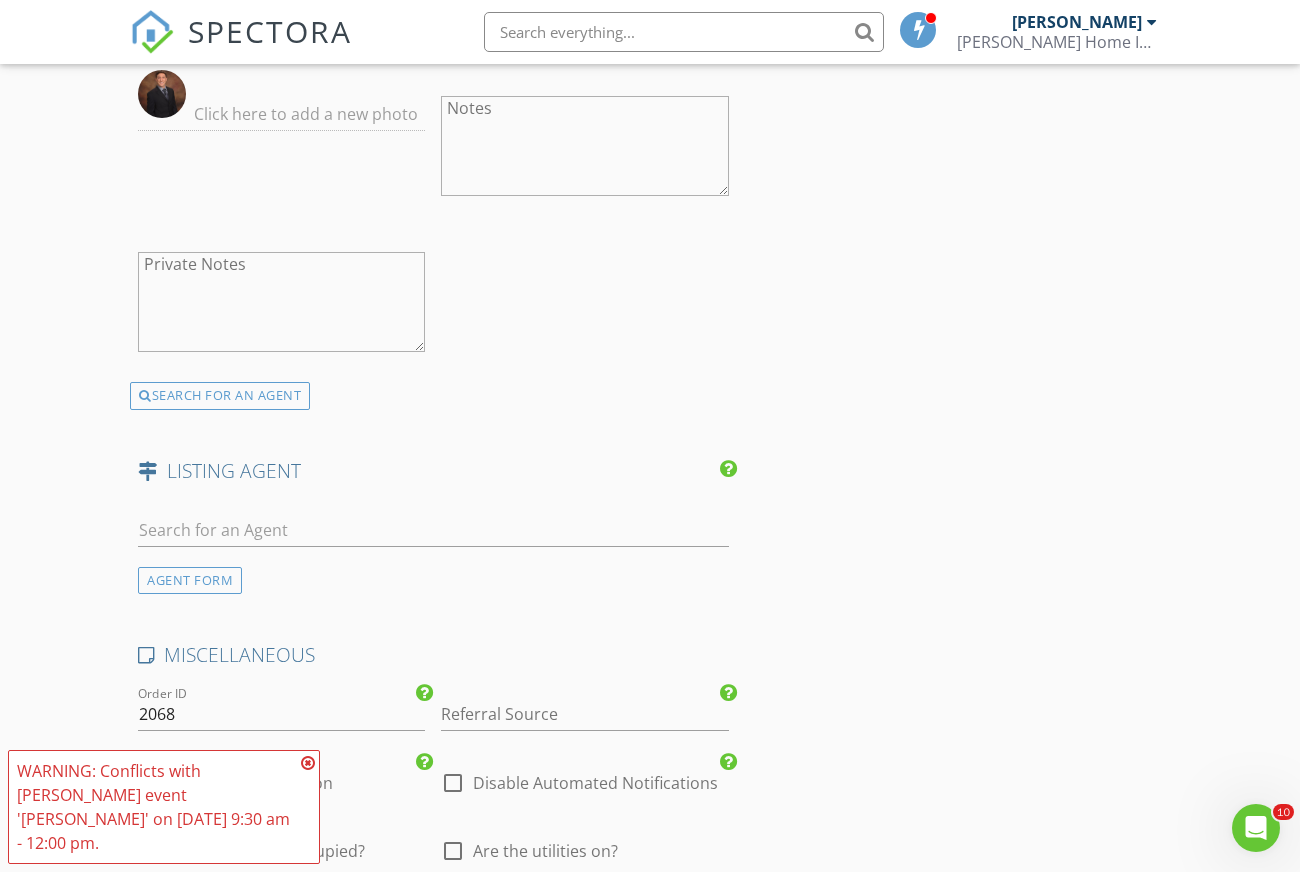 scroll, scrollTop: 3400, scrollLeft: 0, axis: vertical 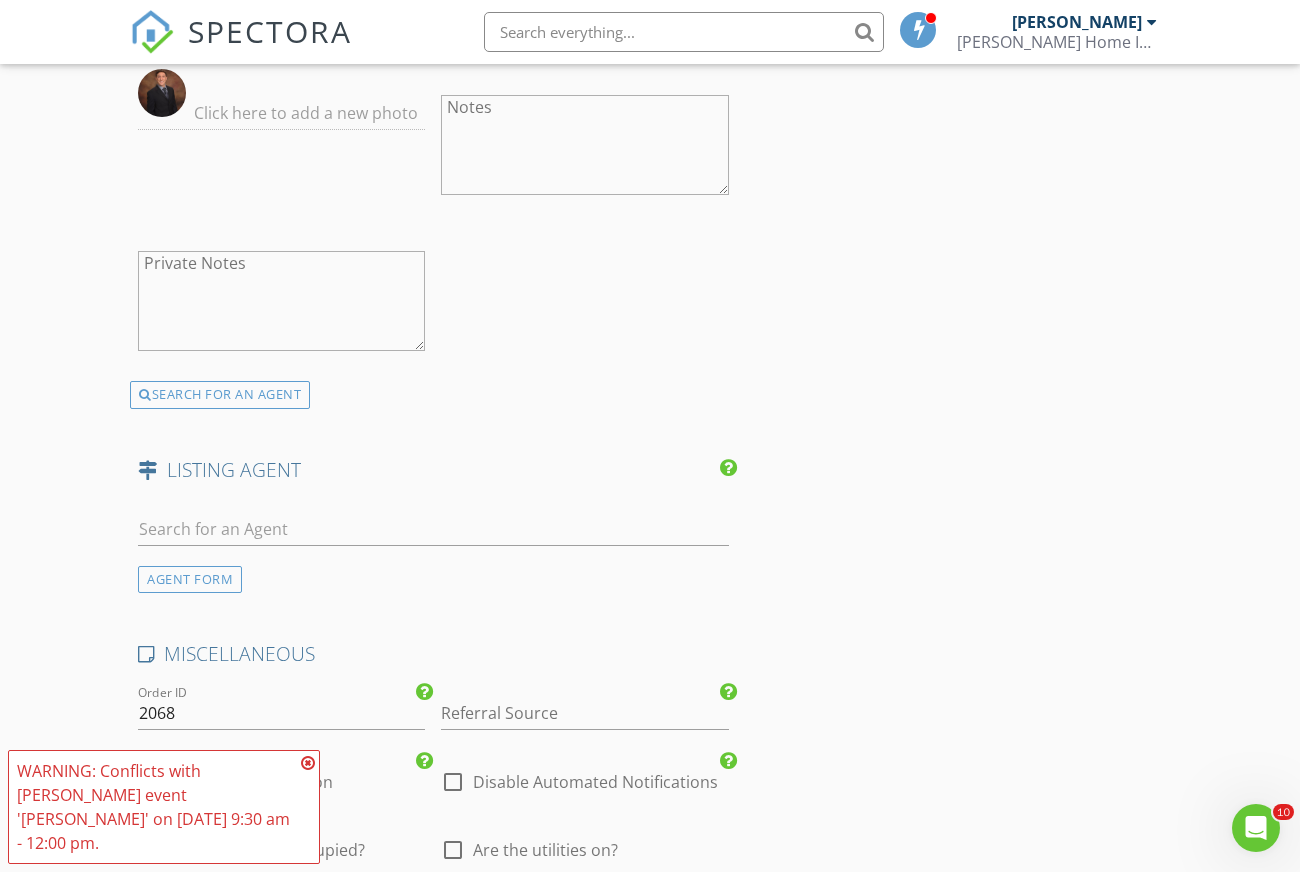 click at bounding box center [308, 763] 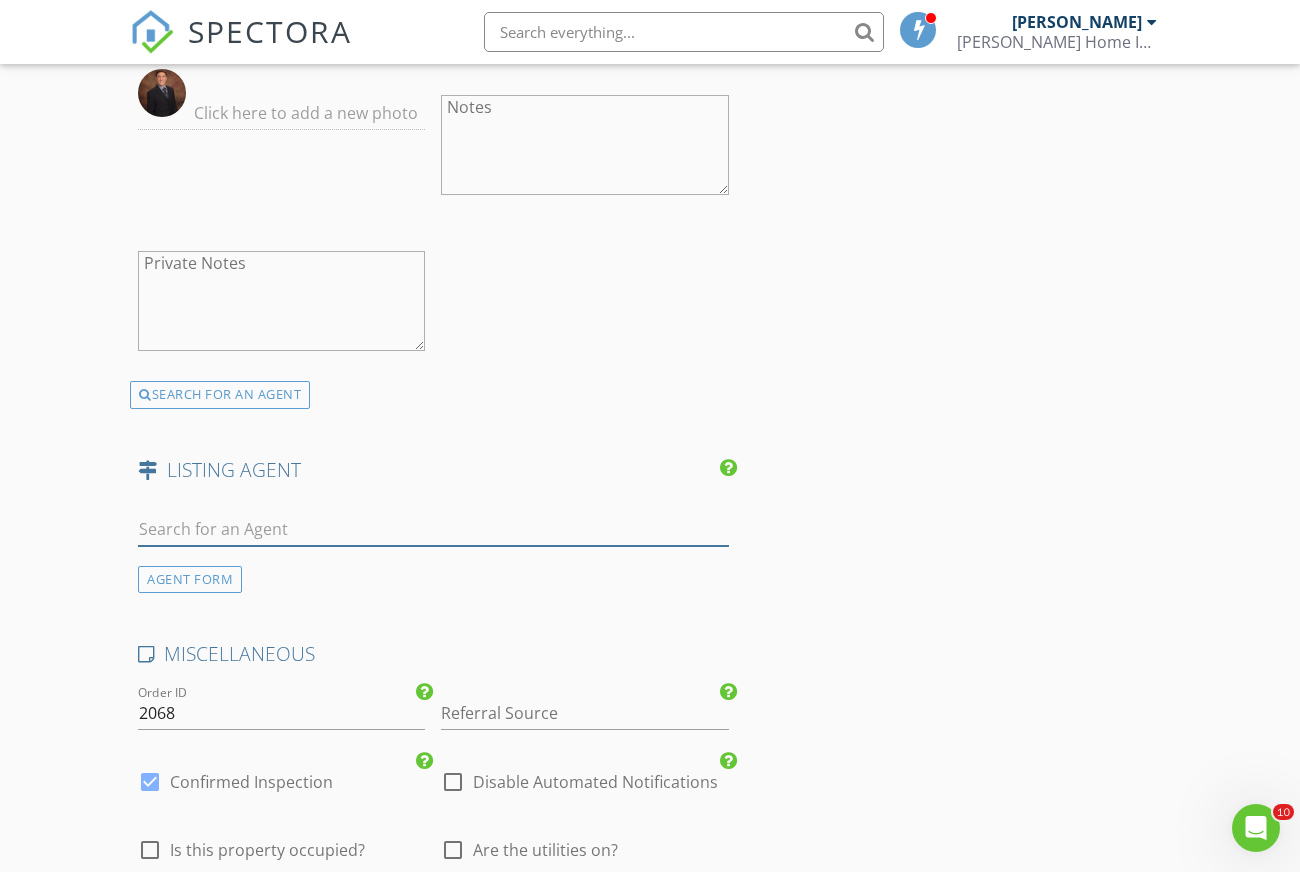 click at bounding box center (433, 529) 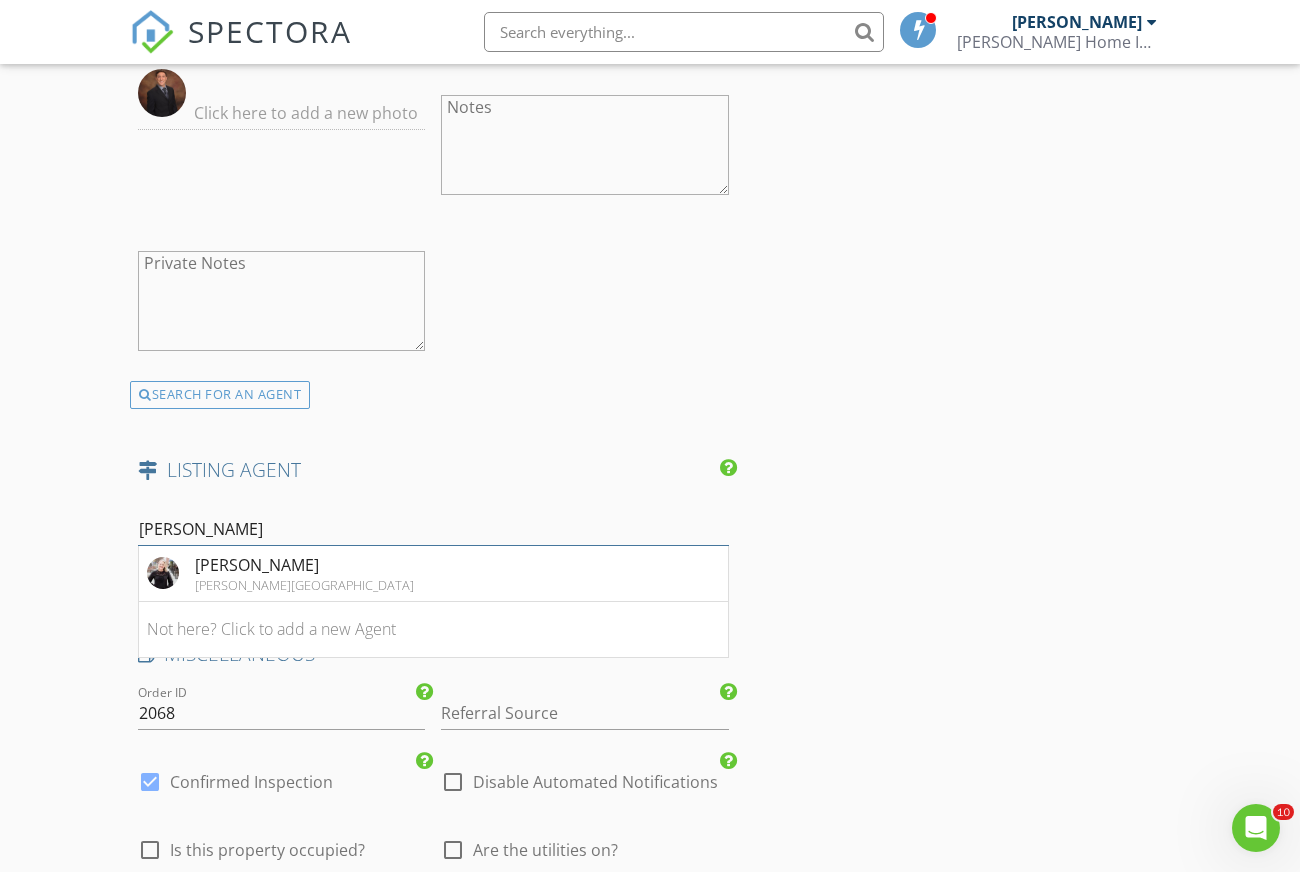 type on "shannon Mc" 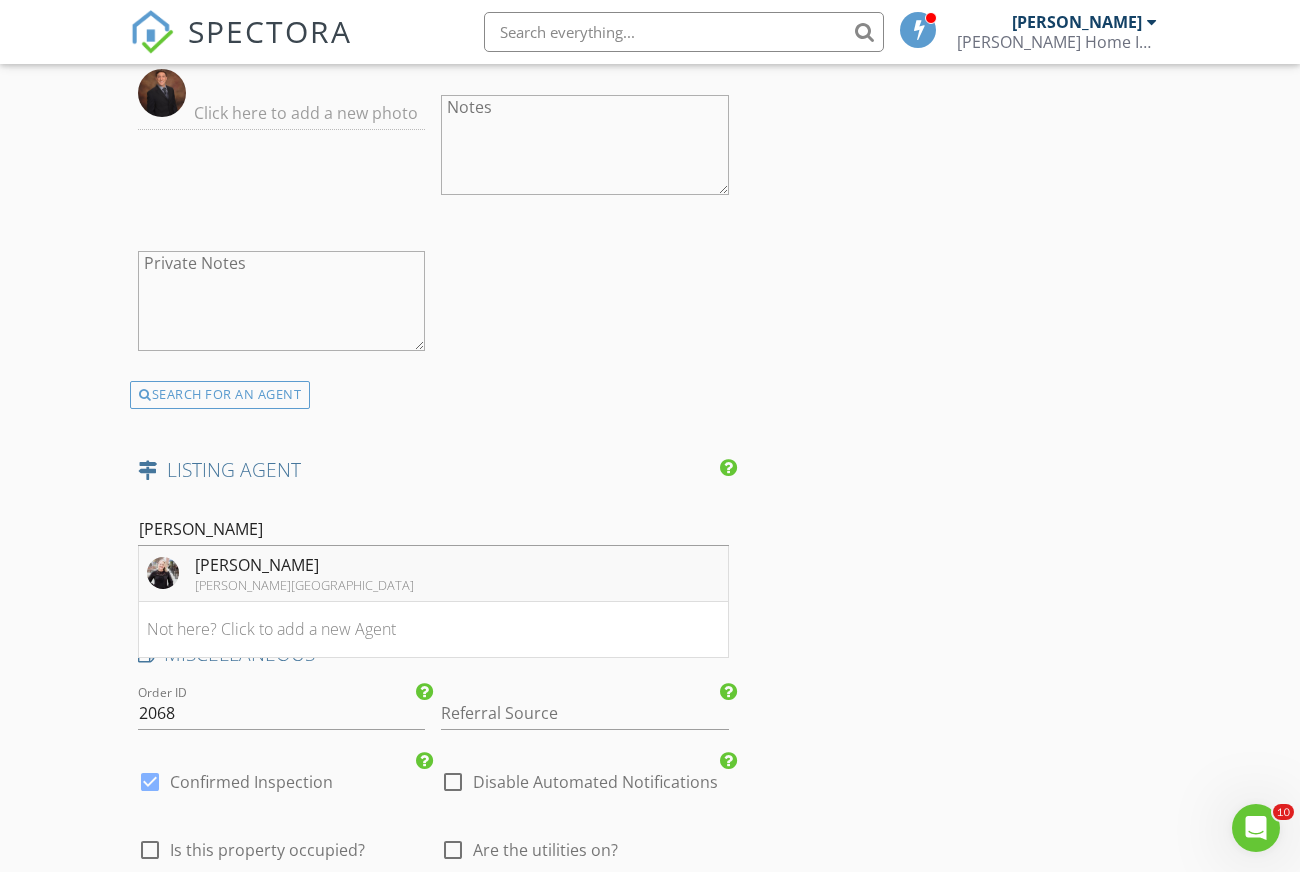 click on "[PERSON_NAME]" at bounding box center [304, 565] 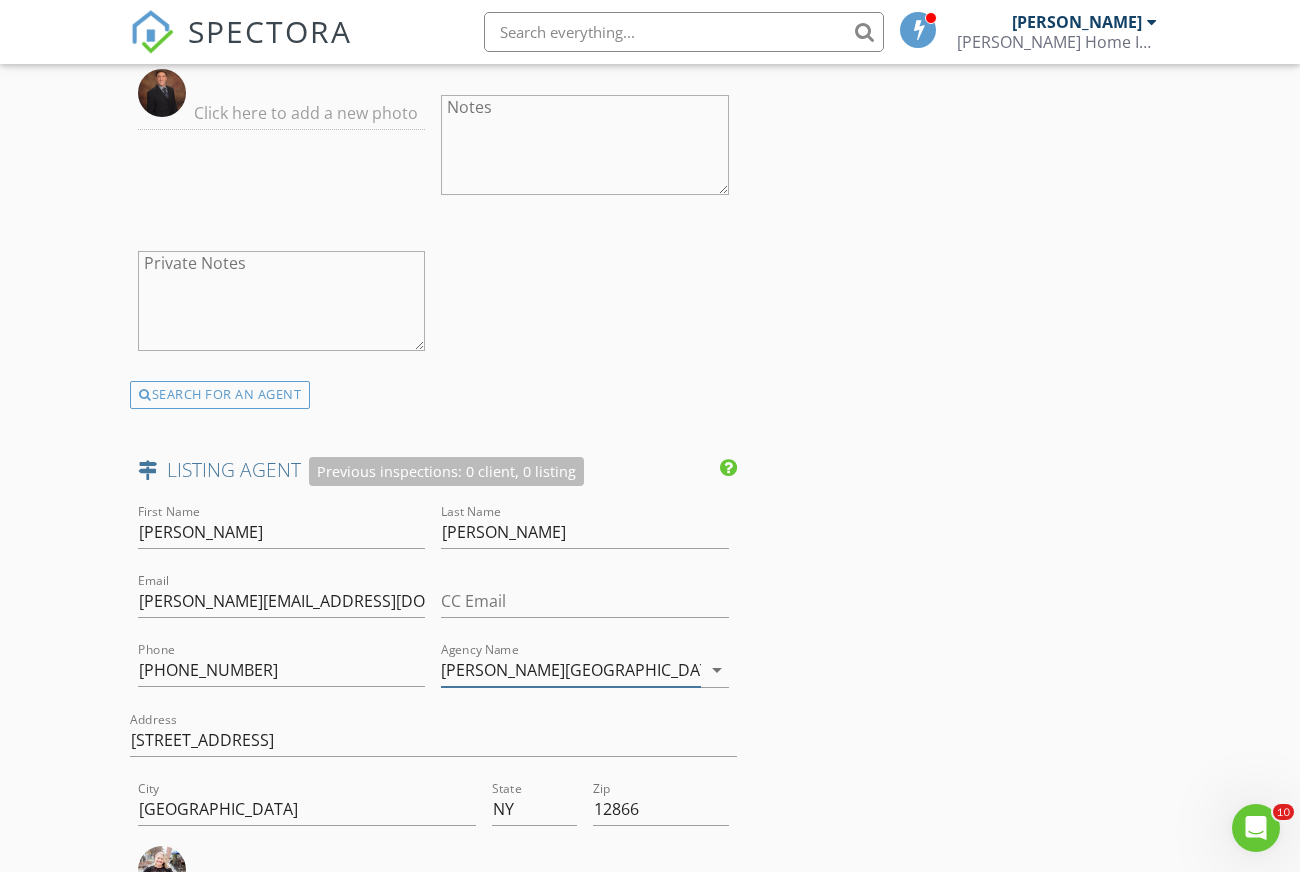 click on "Keller Williams Capital District" at bounding box center [570, 670] 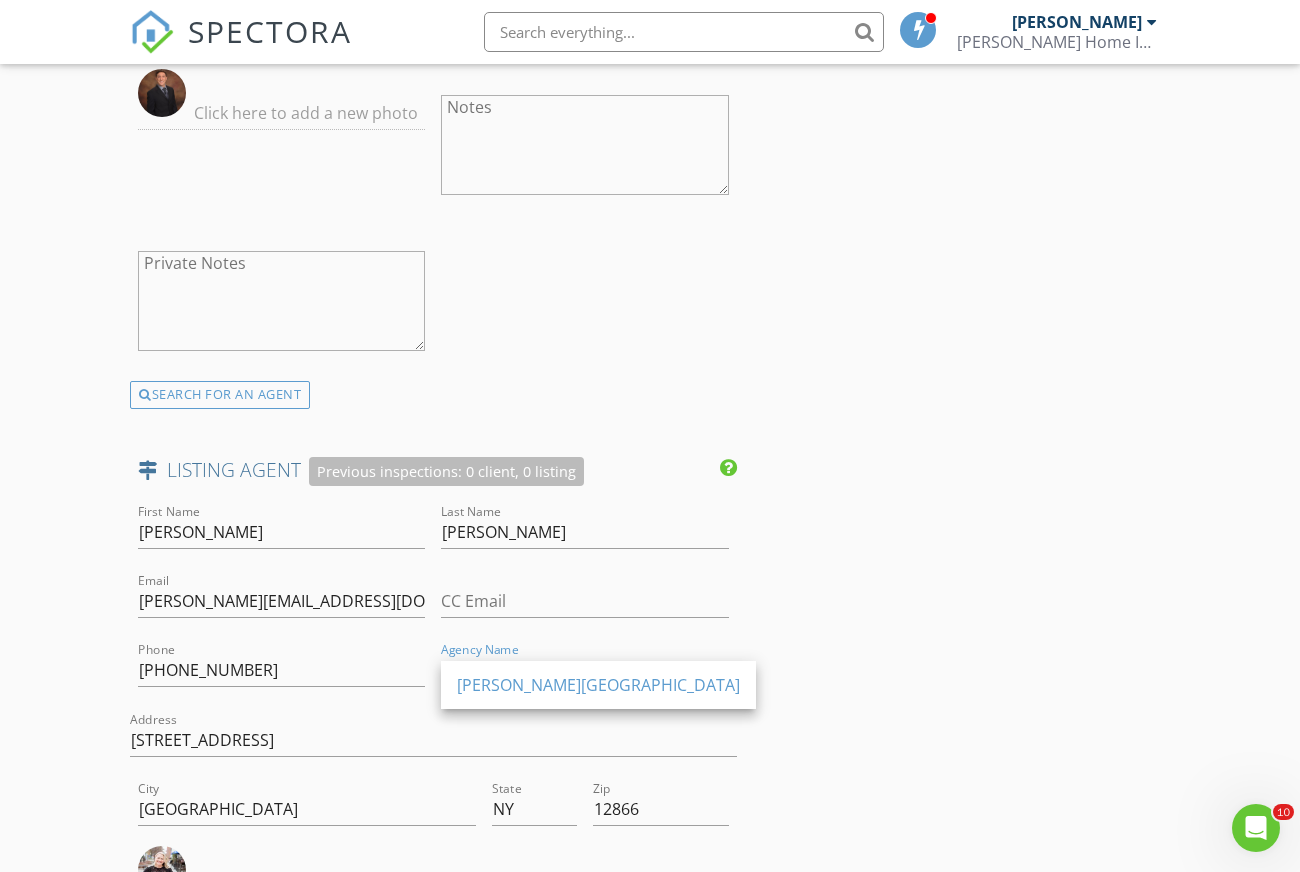 click on "arrow_drop_down" at bounding box center [717, 670] 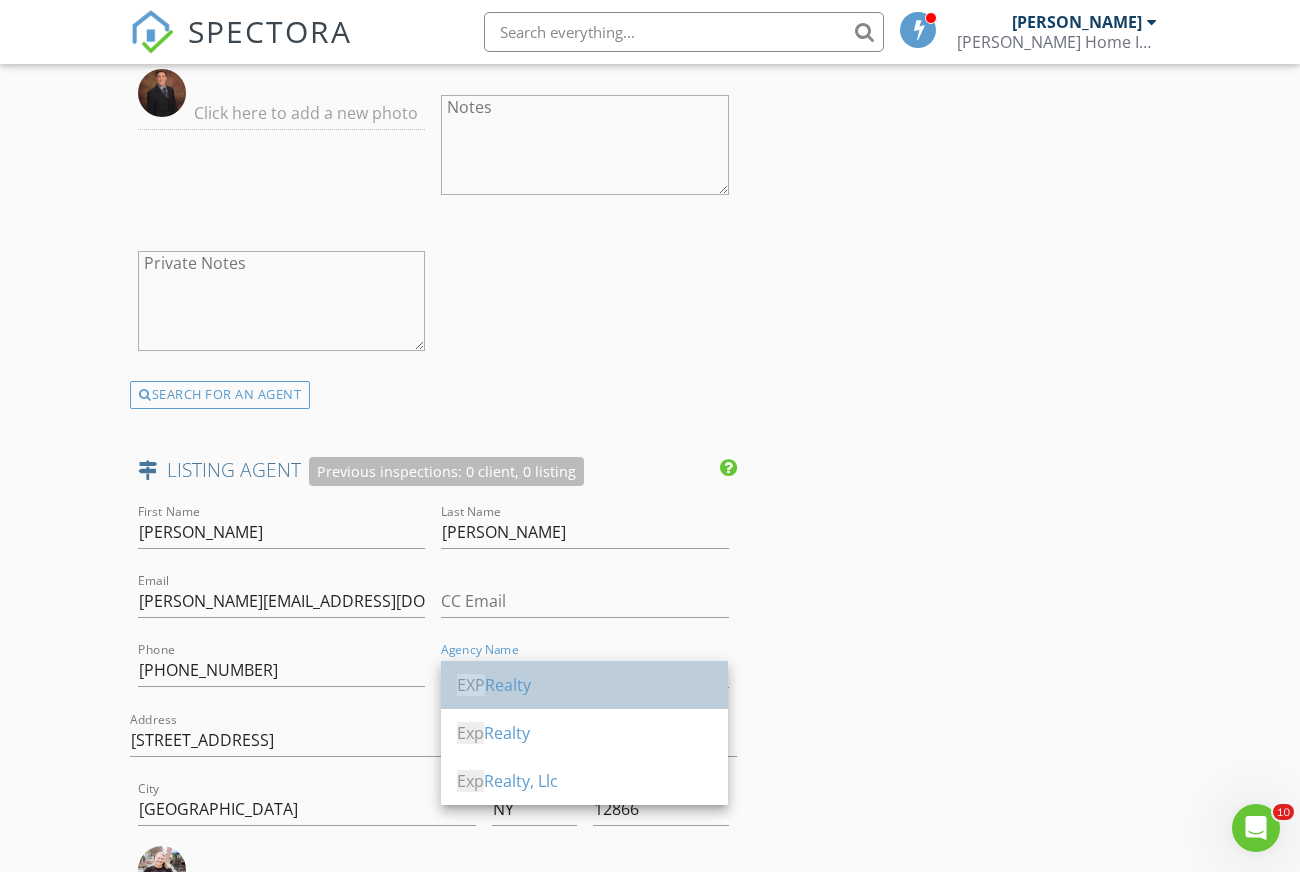 click on "EXP  Realty" at bounding box center [584, 685] 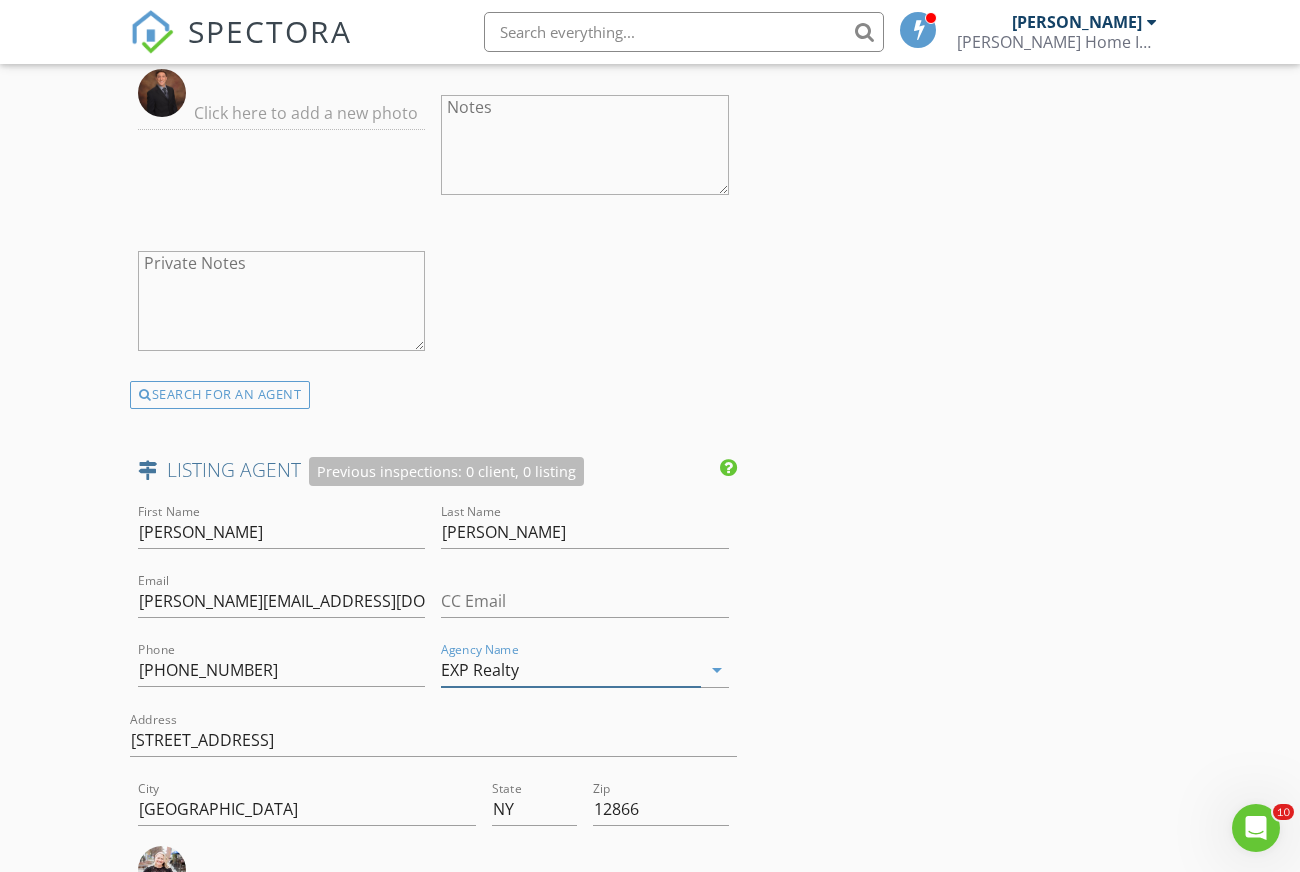 type on "EXP Realty" 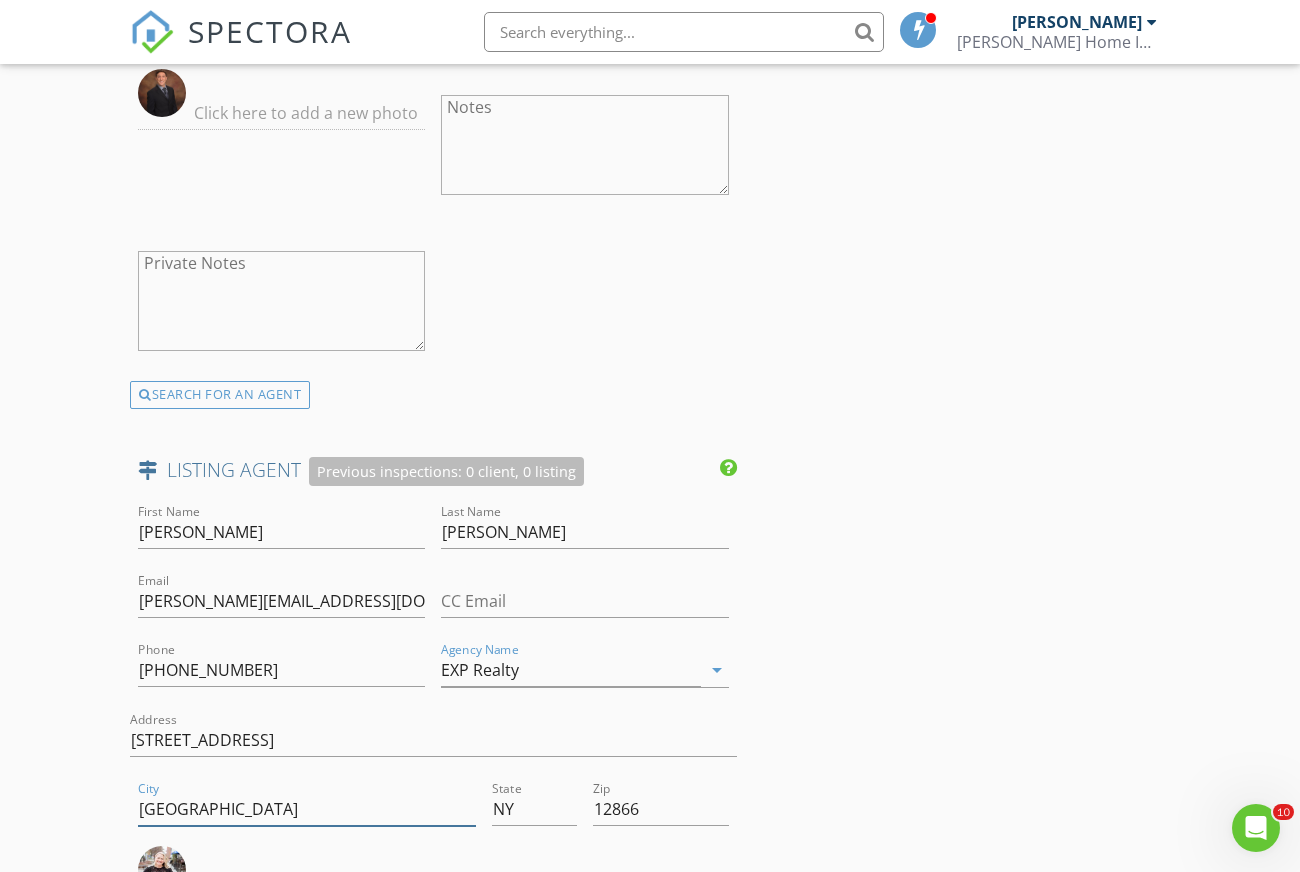 drag, startPoint x: 321, startPoint y: 771, endPoint x: -150, endPoint y: 751, distance: 471.42444 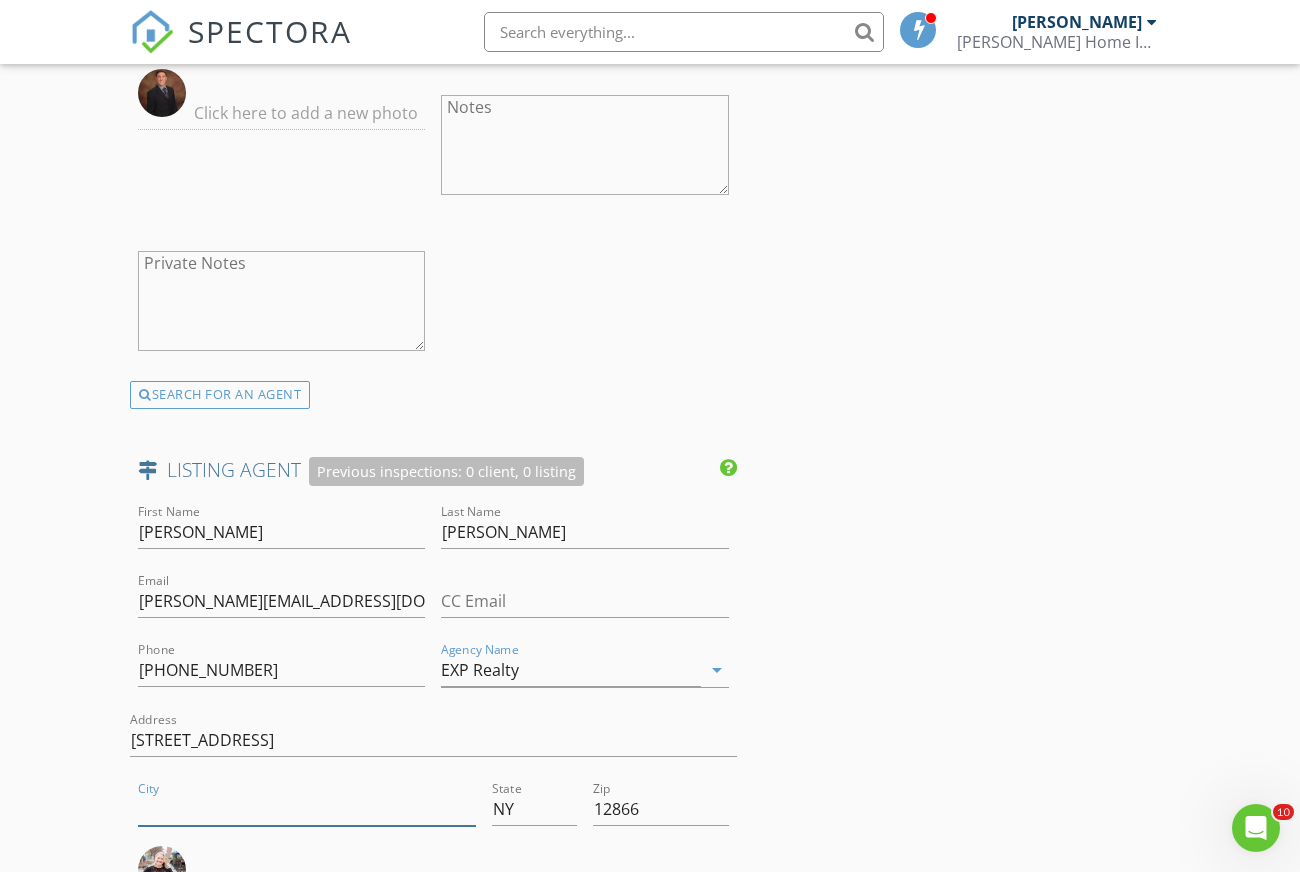 type 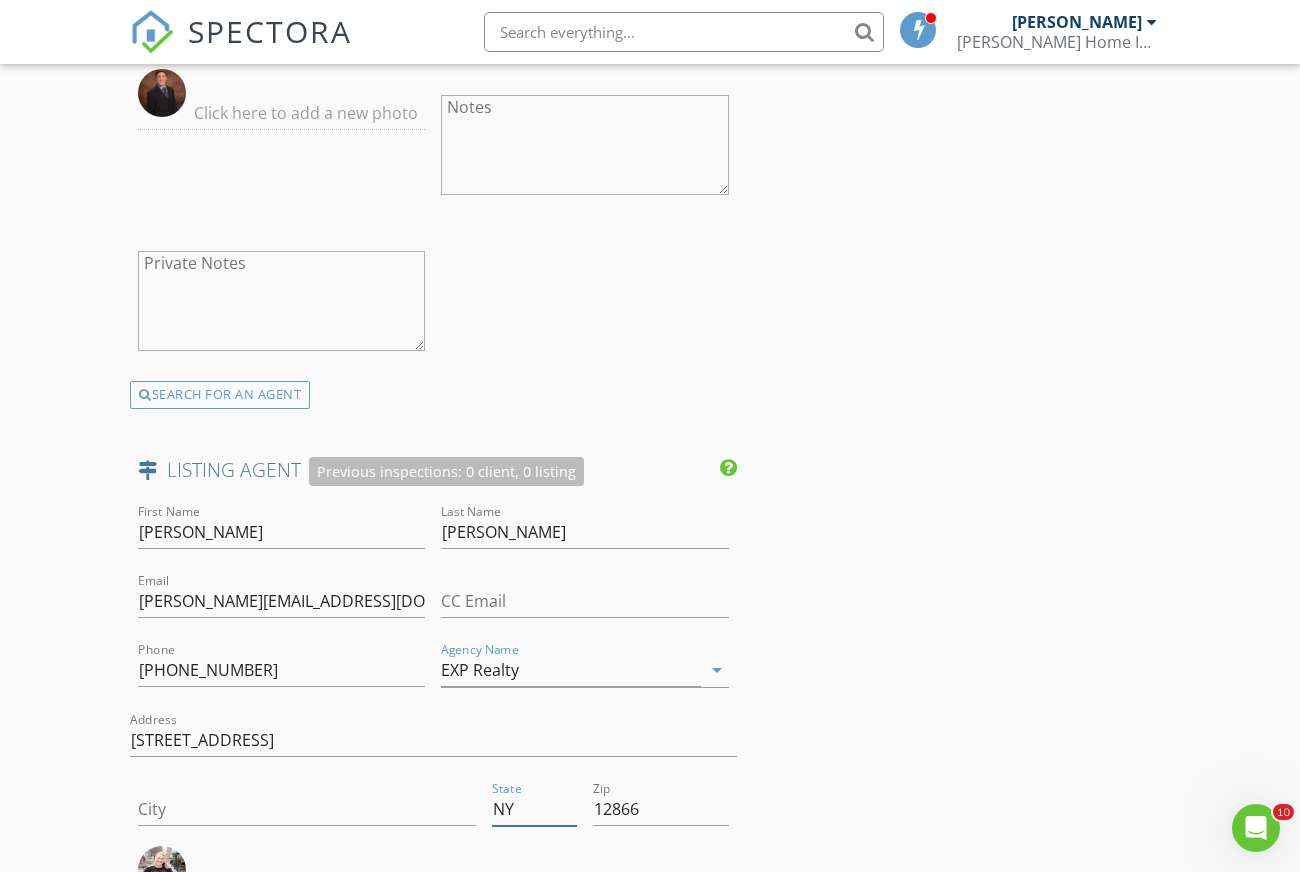 drag, startPoint x: 519, startPoint y: 775, endPoint x: 471, endPoint y: 786, distance: 49.24429 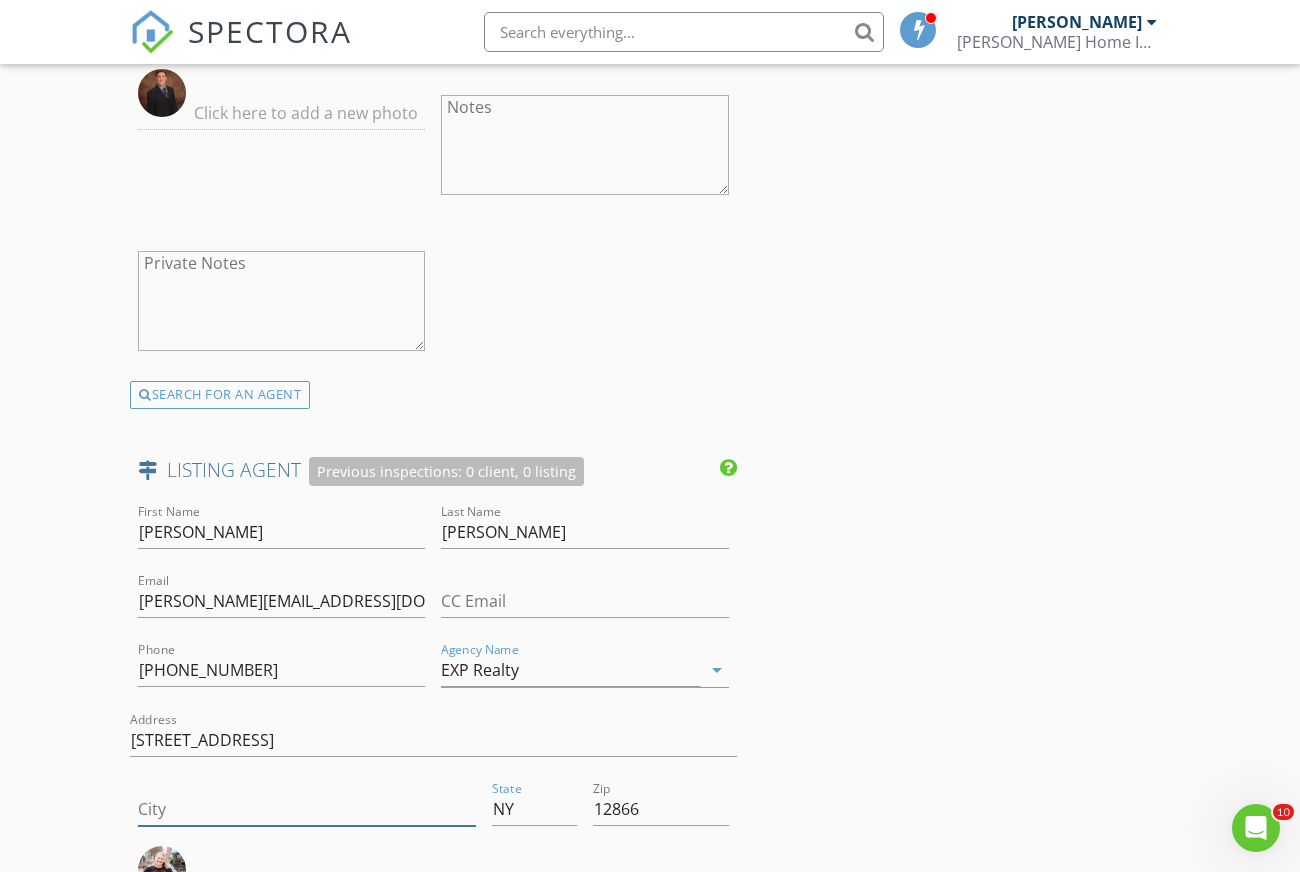 click on "City   State NY   Zip 12866" at bounding box center (433, 811) 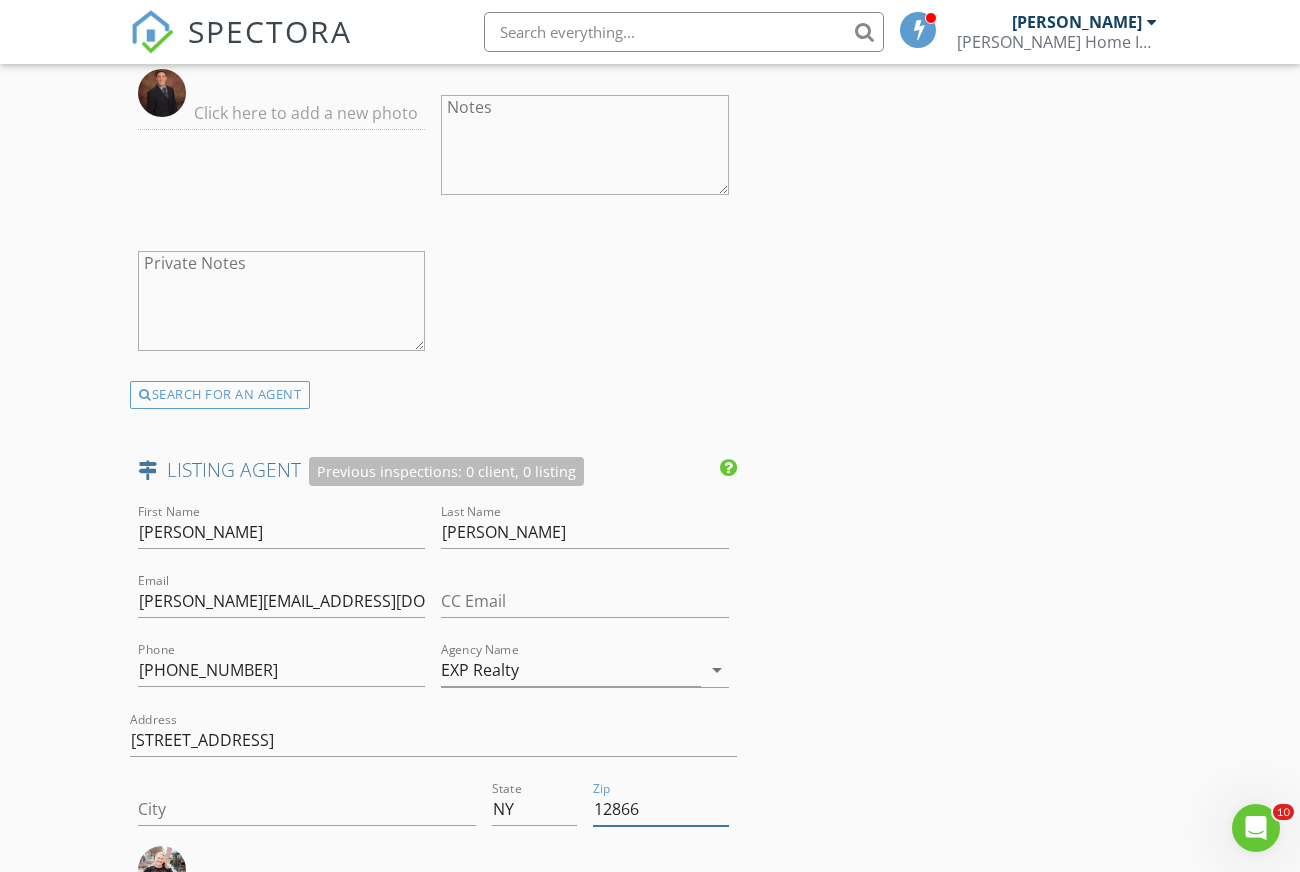 drag, startPoint x: 645, startPoint y: 781, endPoint x: 551, endPoint y: 799, distance: 95.707886 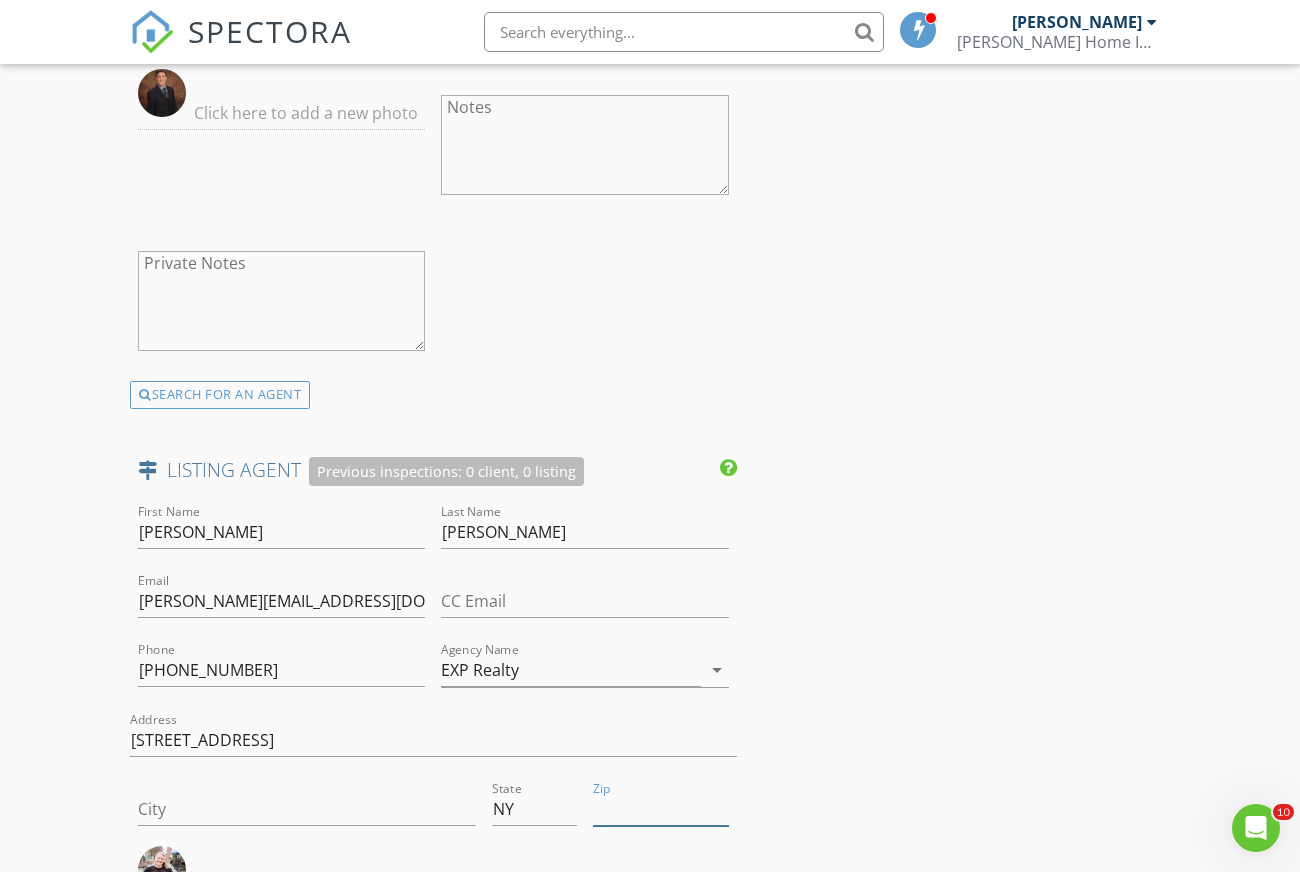 type 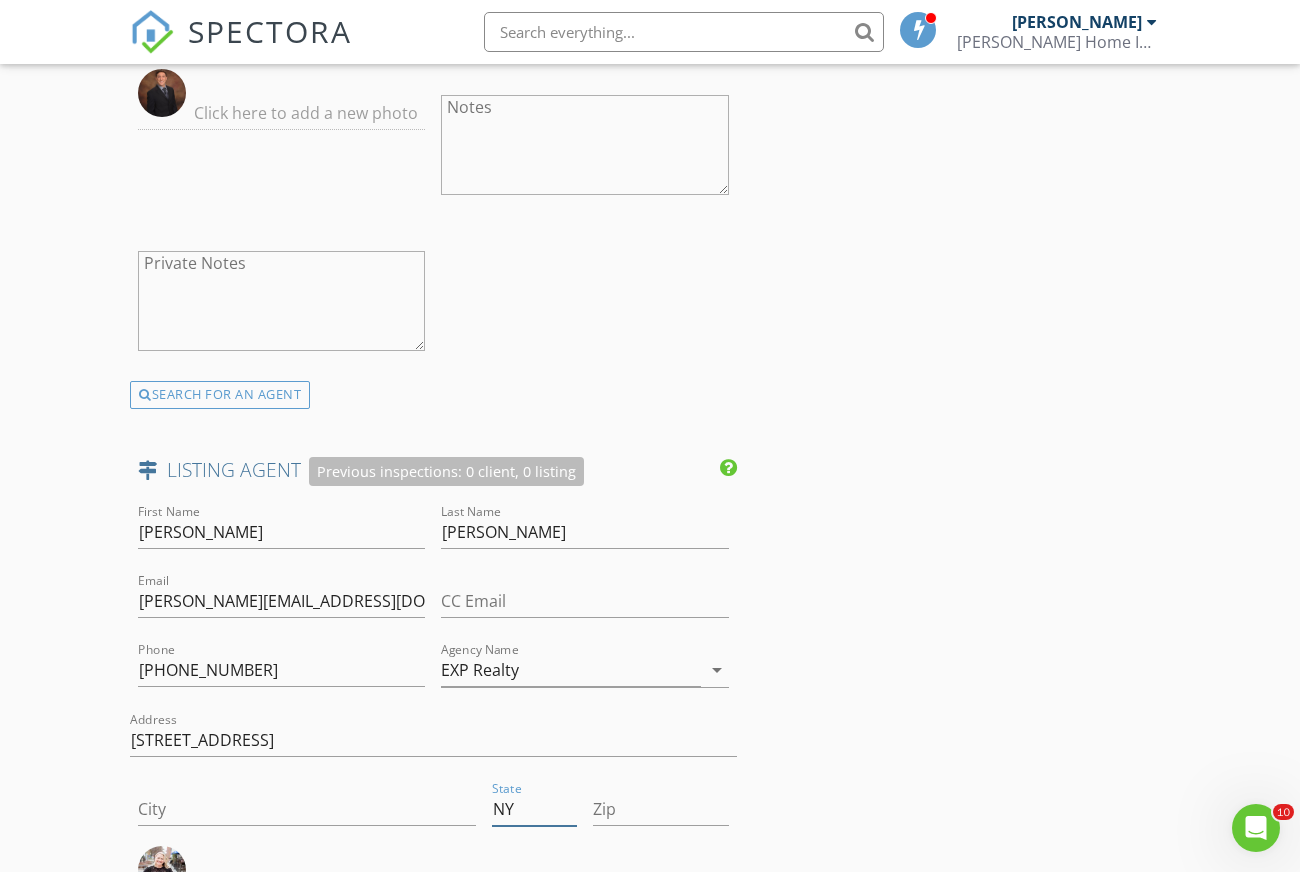 drag, startPoint x: 522, startPoint y: 789, endPoint x: 455, endPoint y: 788, distance: 67.00746 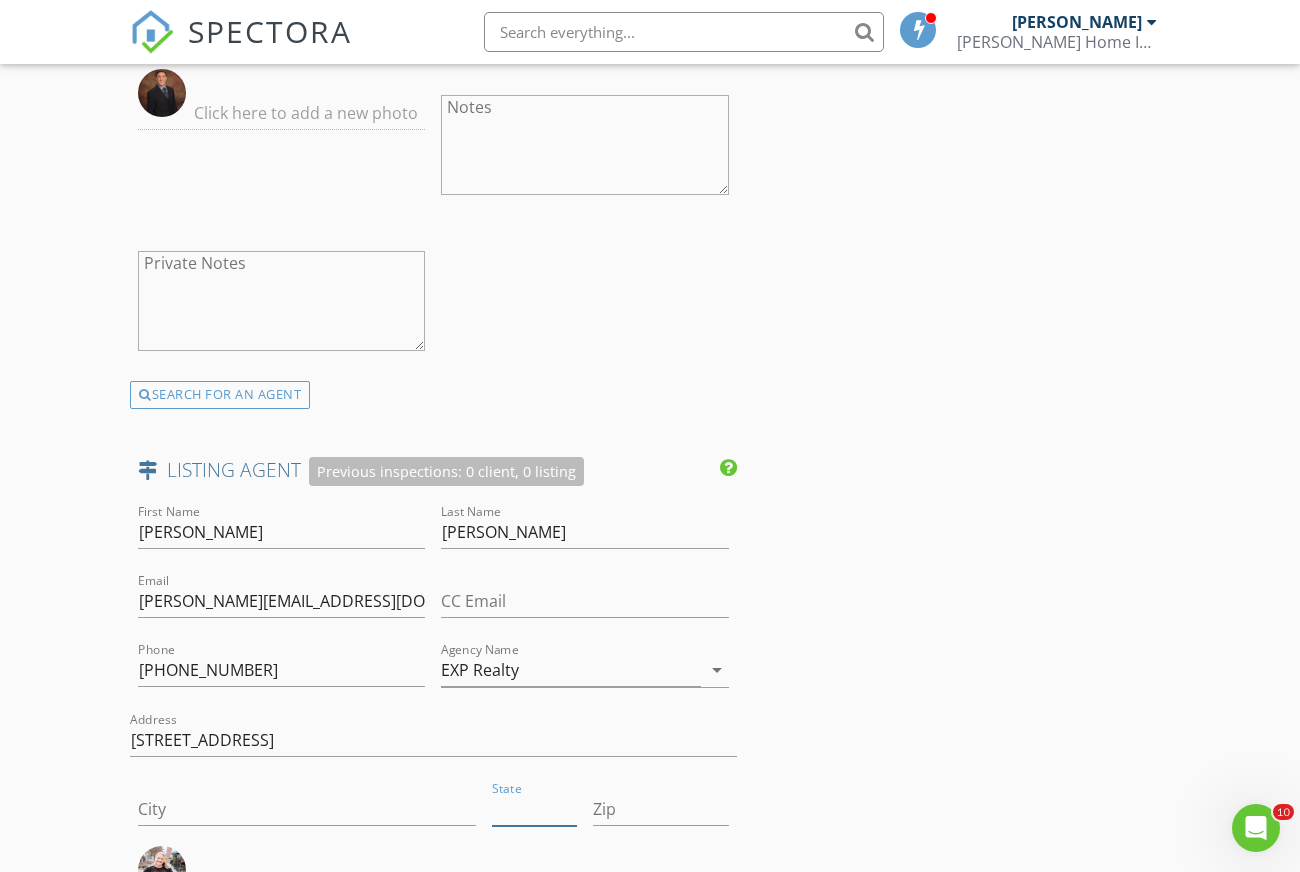 type 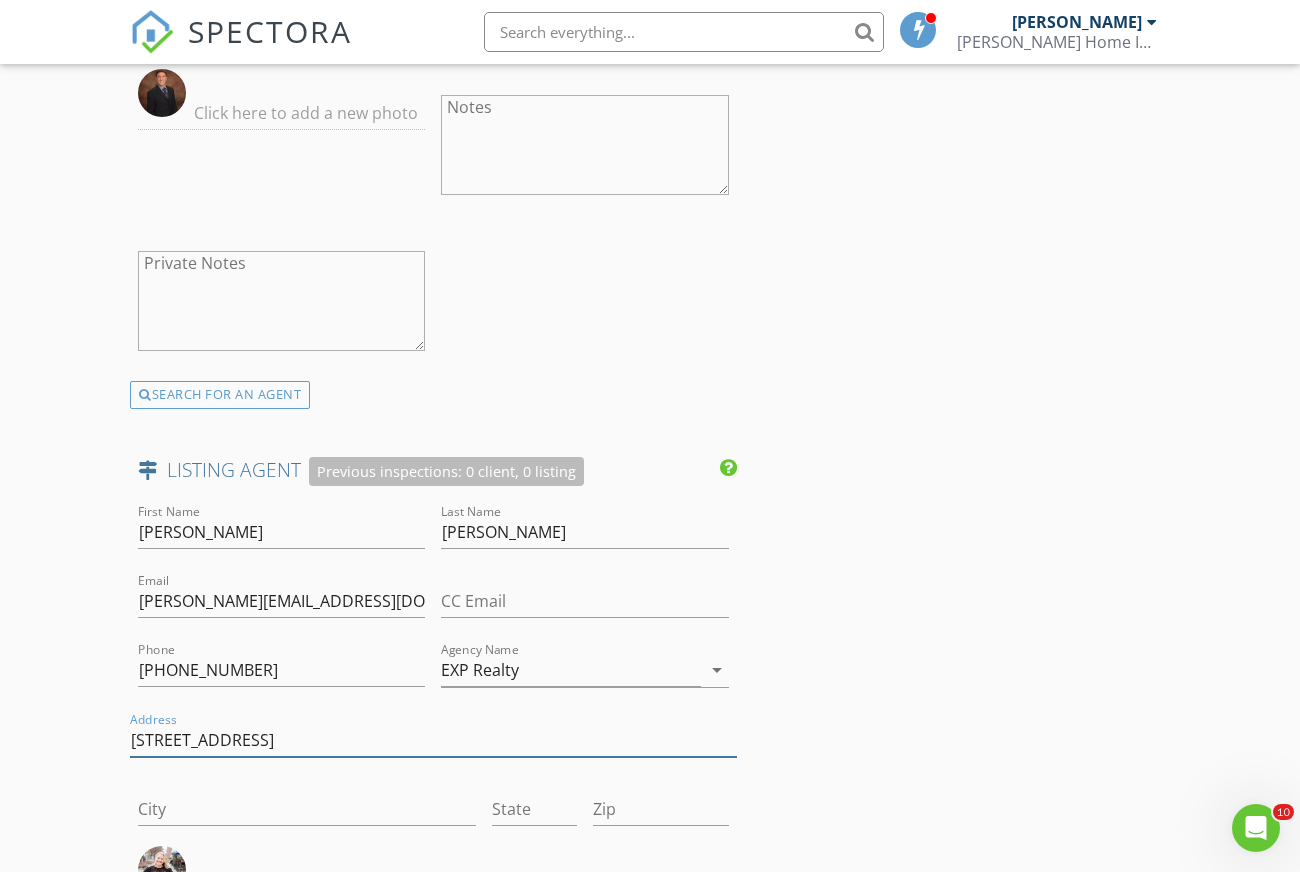 drag, startPoint x: 378, startPoint y: 700, endPoint x: -76, endPoint y: 735, distance: 455.3471 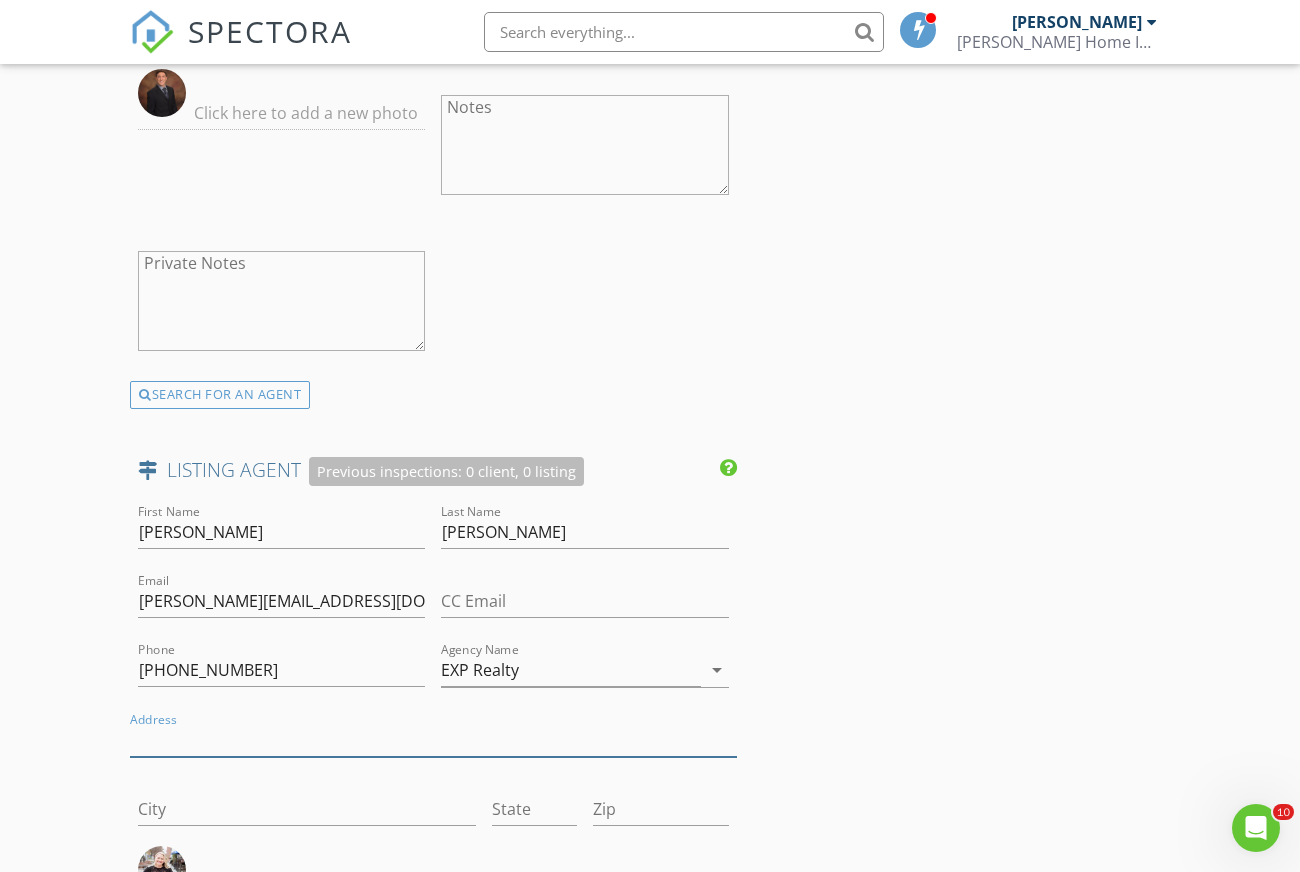 type 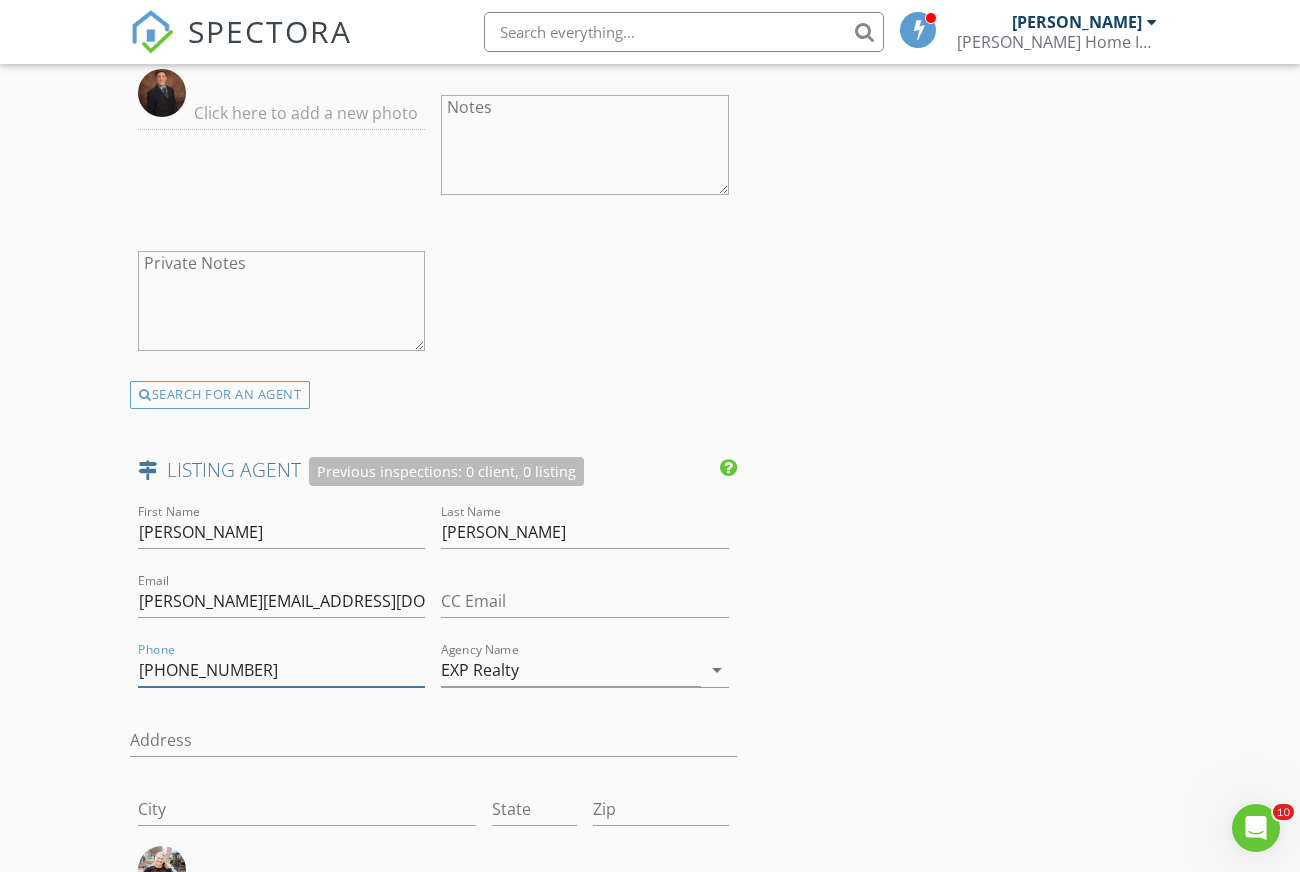 drag, startPoint x: 284, startPoint y: 631, endPoint x: 81, endPoint y: 645, distance: 203.4822 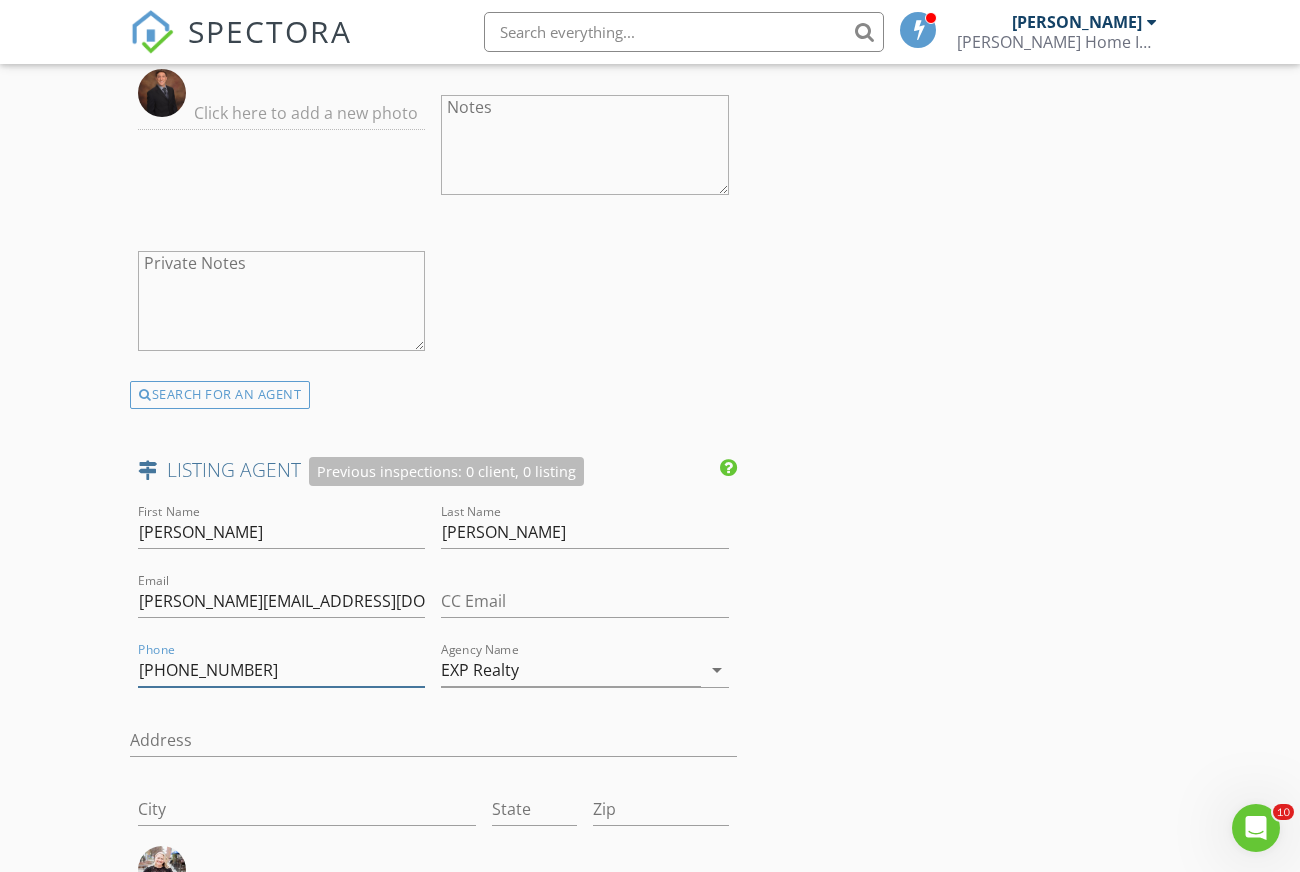 paste on "663-6315" 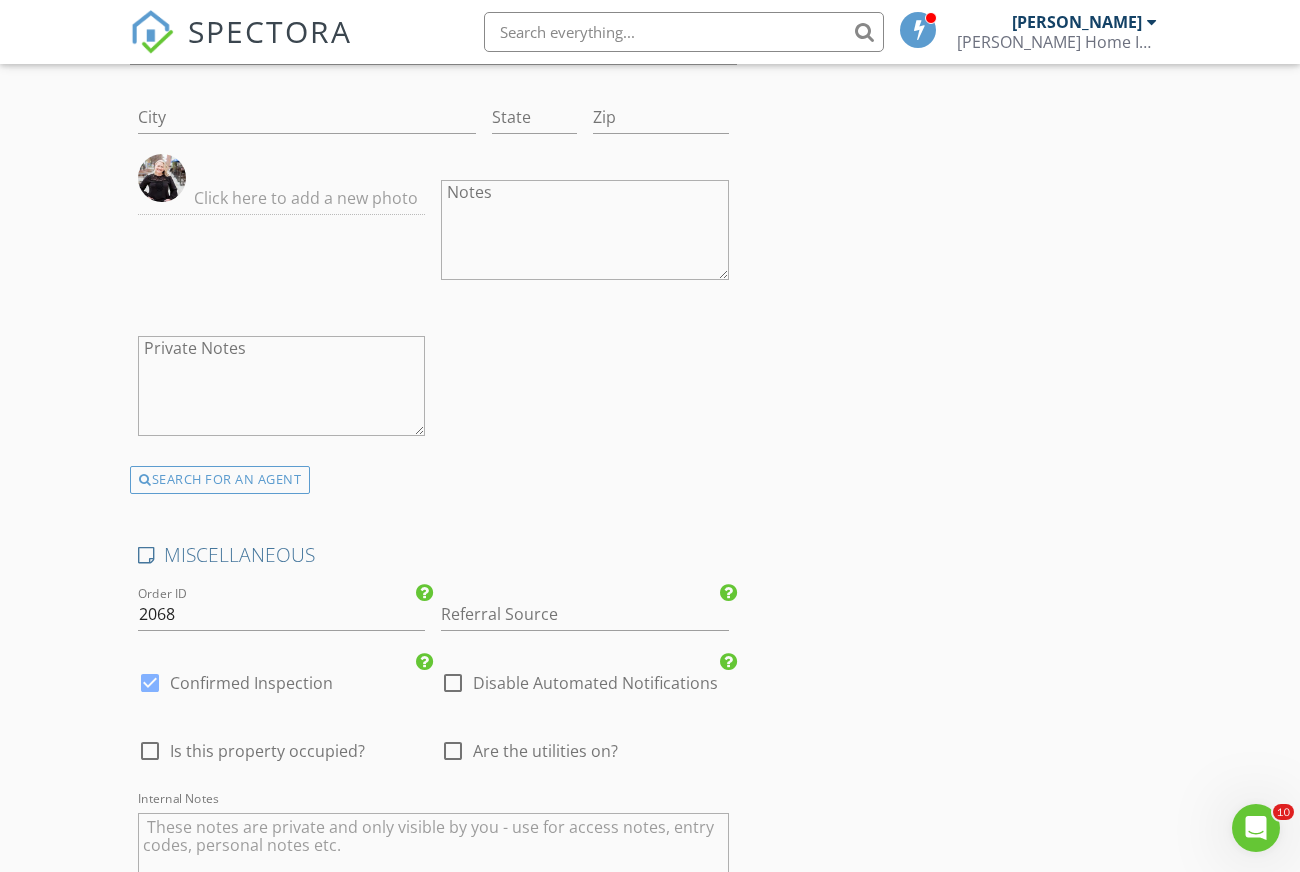 scroll, scrollTop: 4100, scrollLeft: 0, axis: vertical 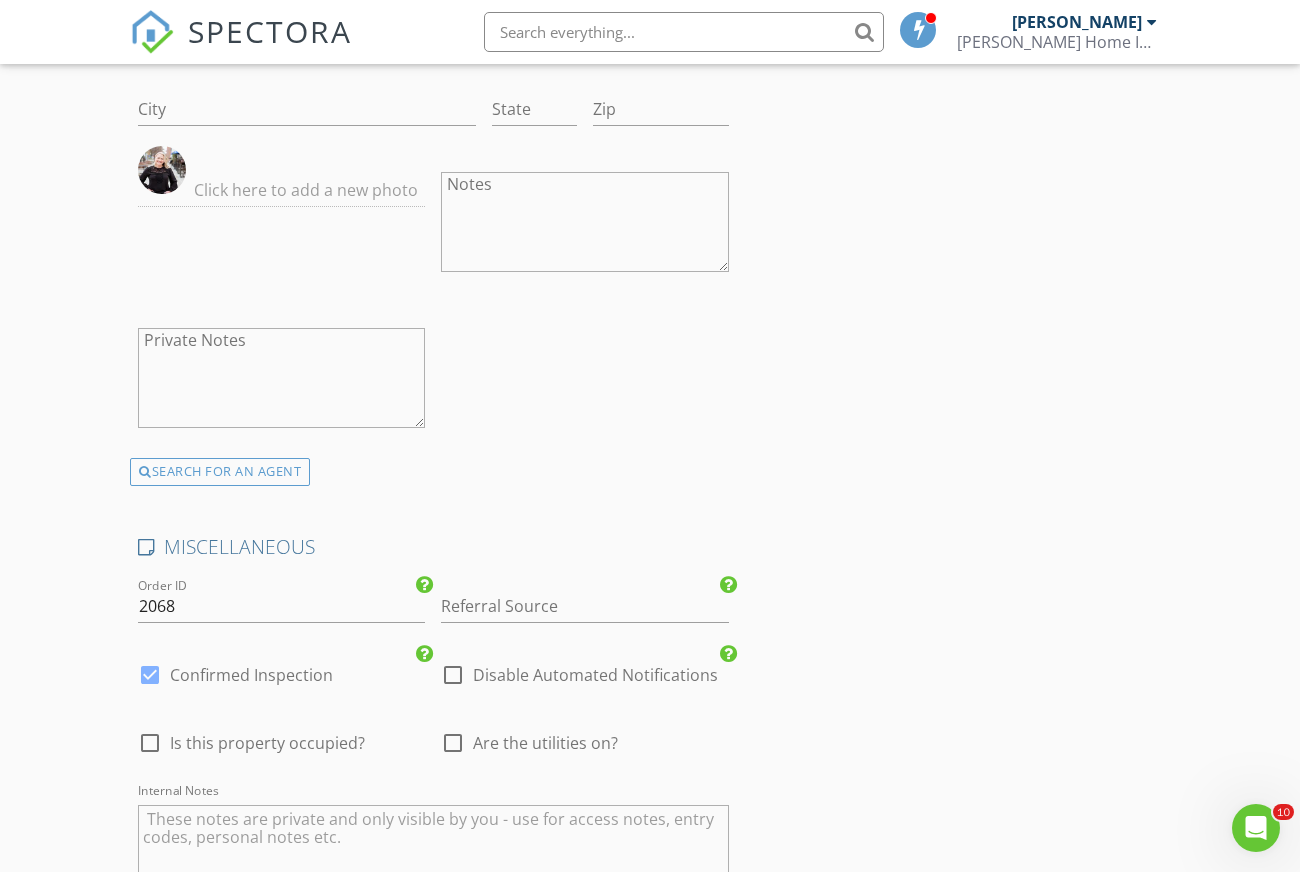 type on "[PHONE_NUMBER]" 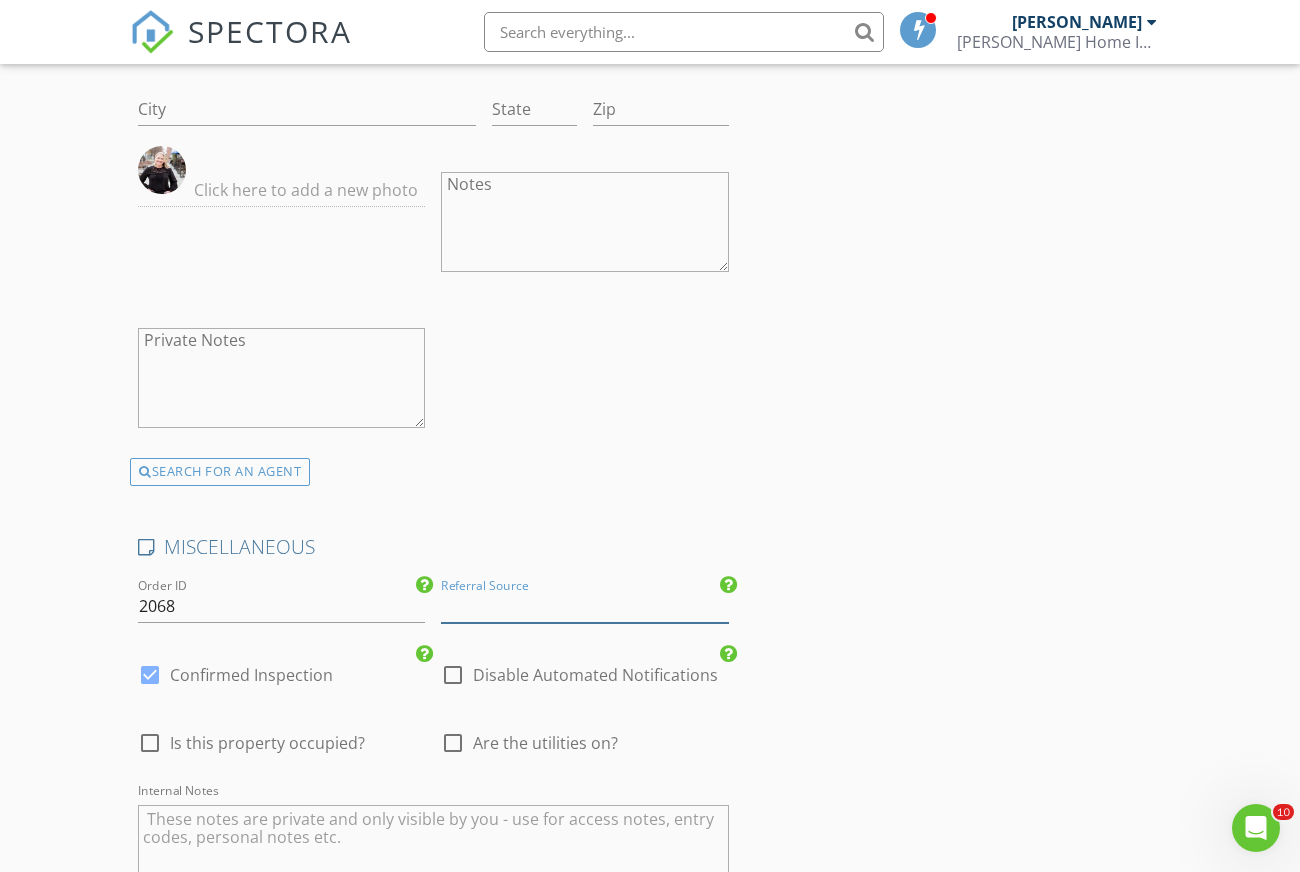 click at bounding box center [584, 606] 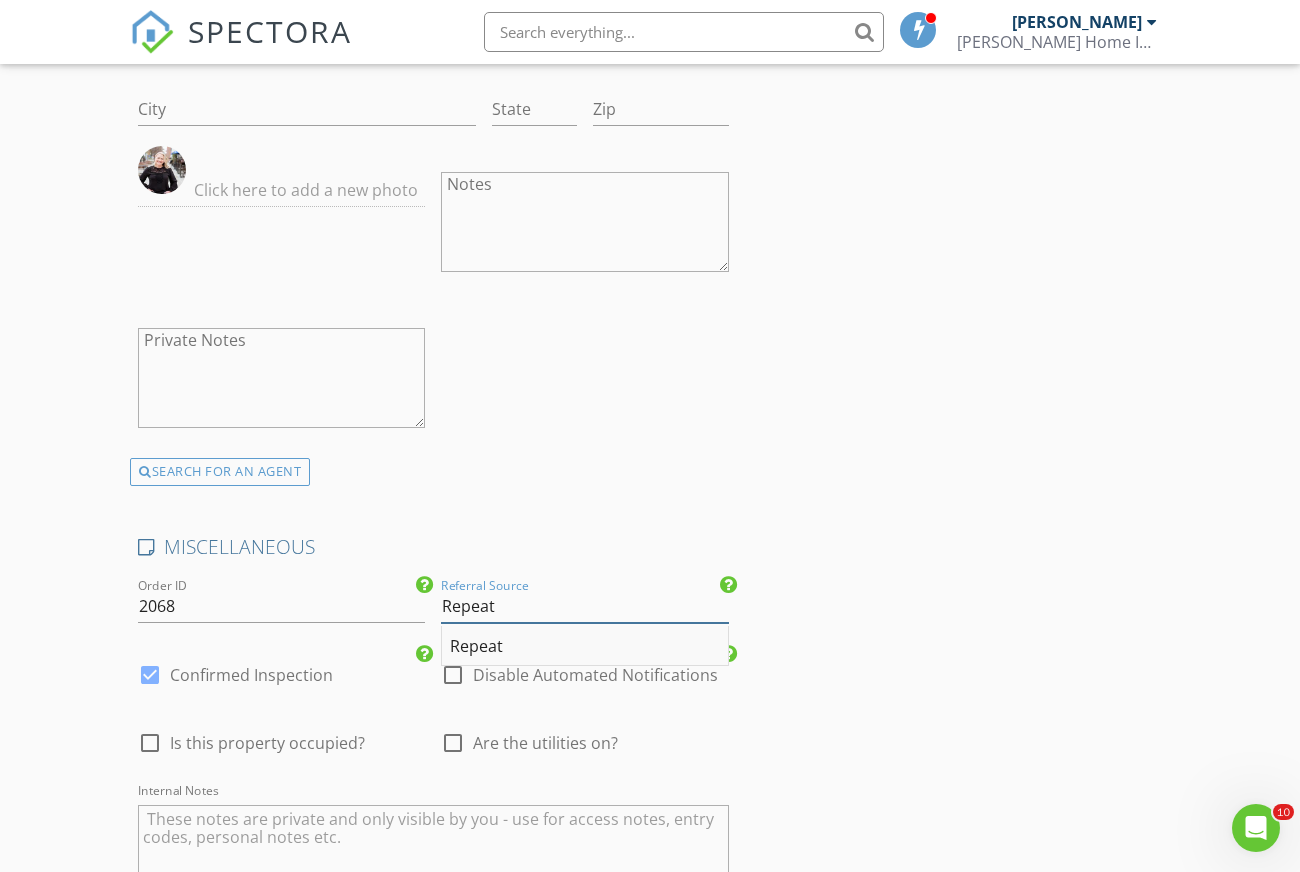 type on "Repeat" 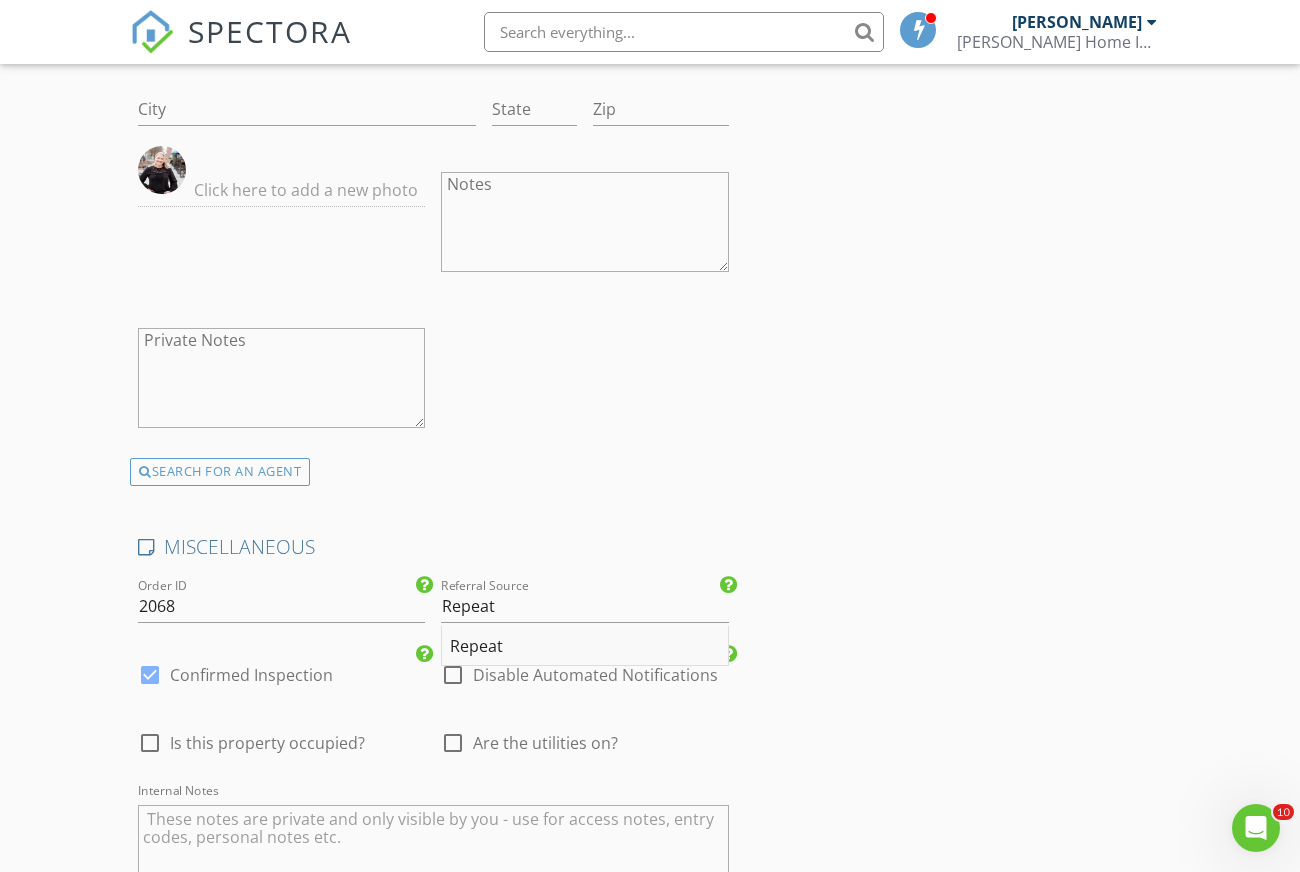 click on "Repeat" at bounding box center [584, 646] 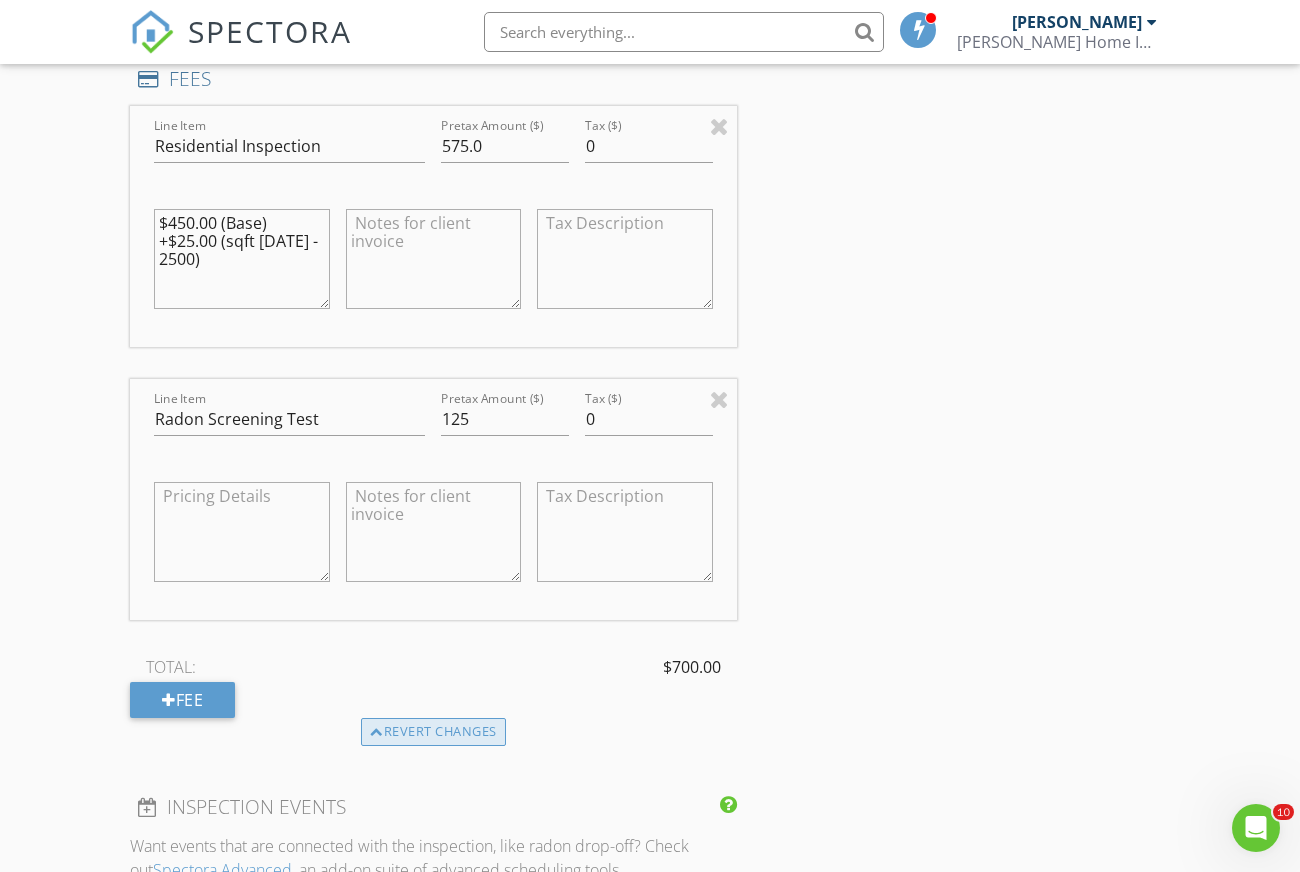 scroll, scrollTop: 1594, scrollLeft: 0, axis: vertical 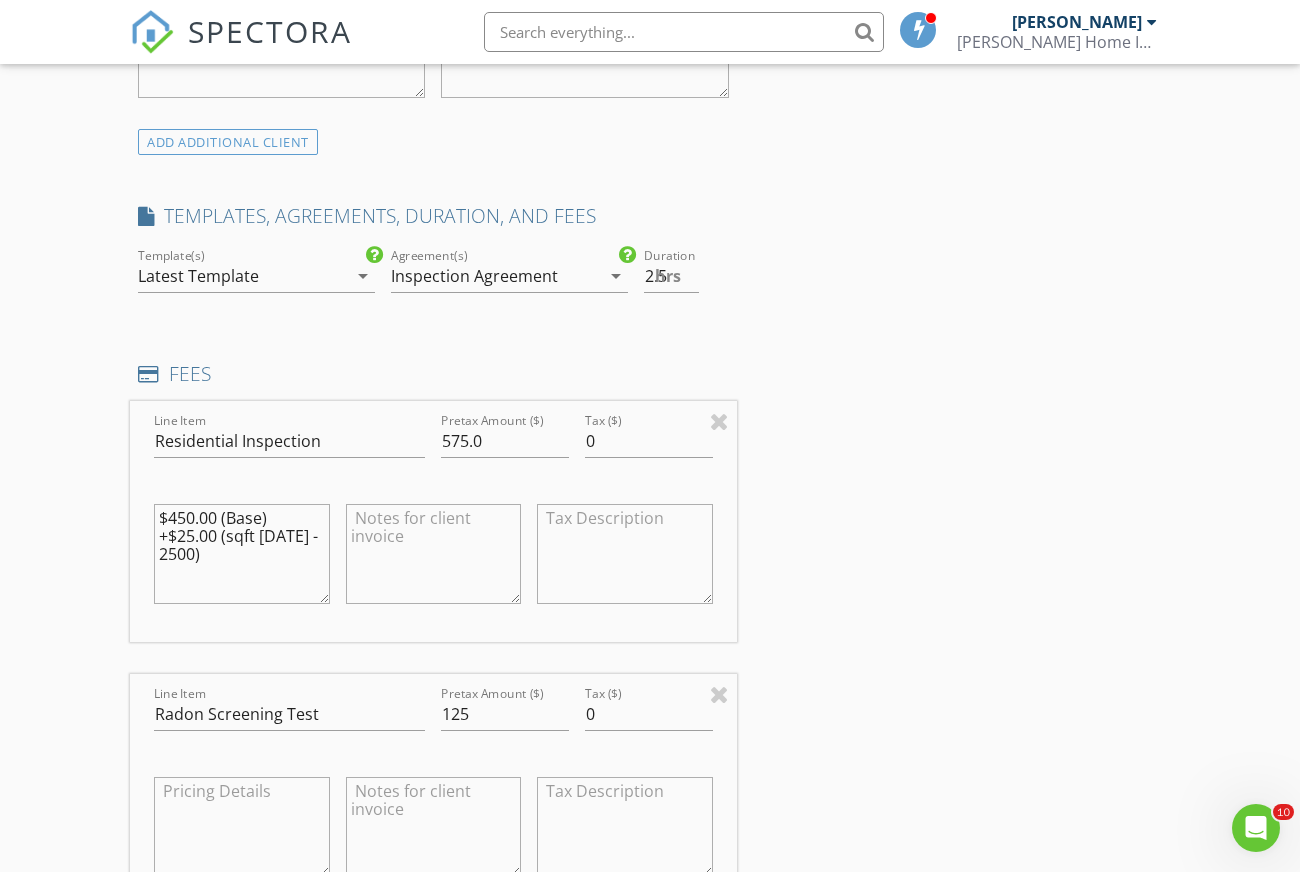 click on "FEES" at bounding box center (433, 374) 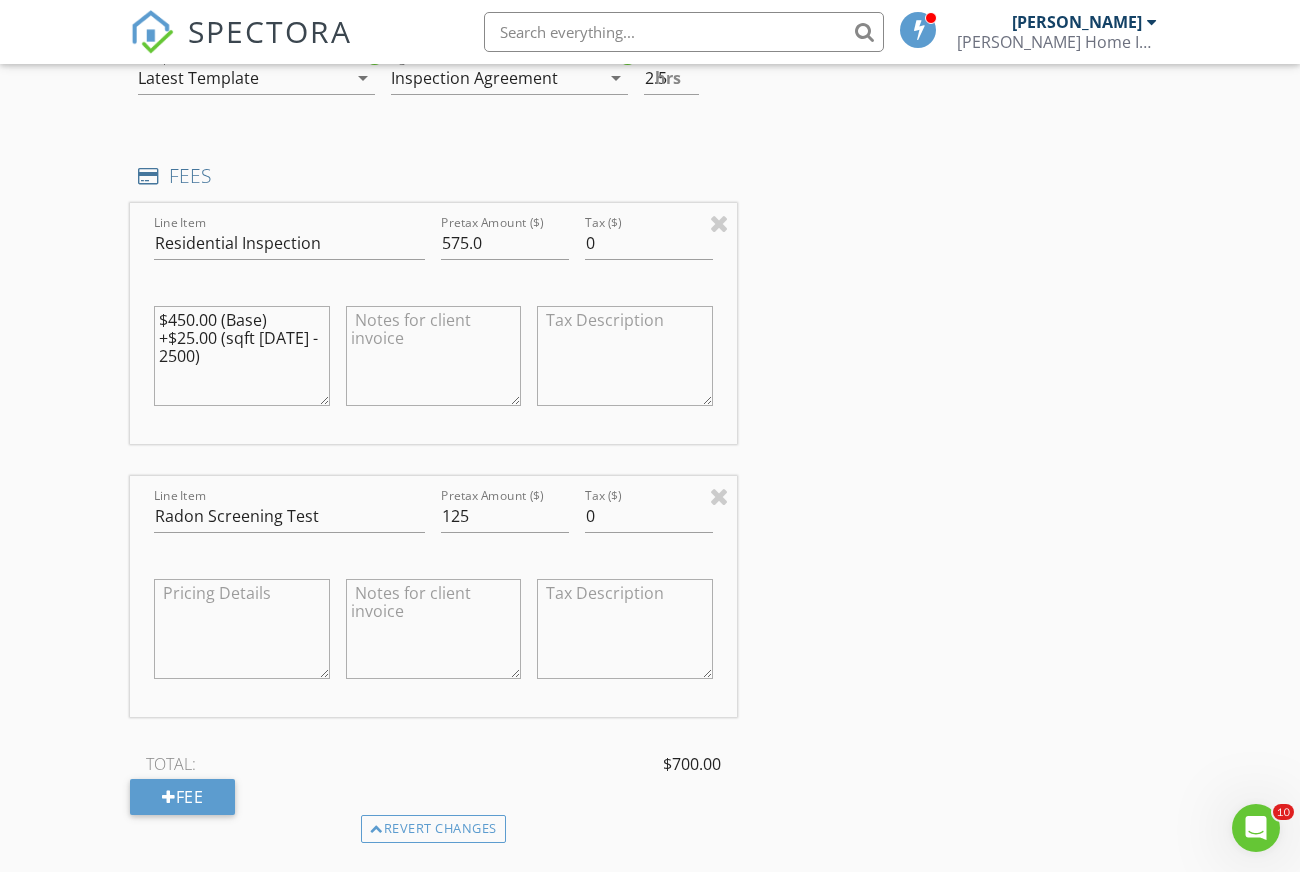 scroll, scrollTop: 2294, scrollLeft: 0, axis: vertical 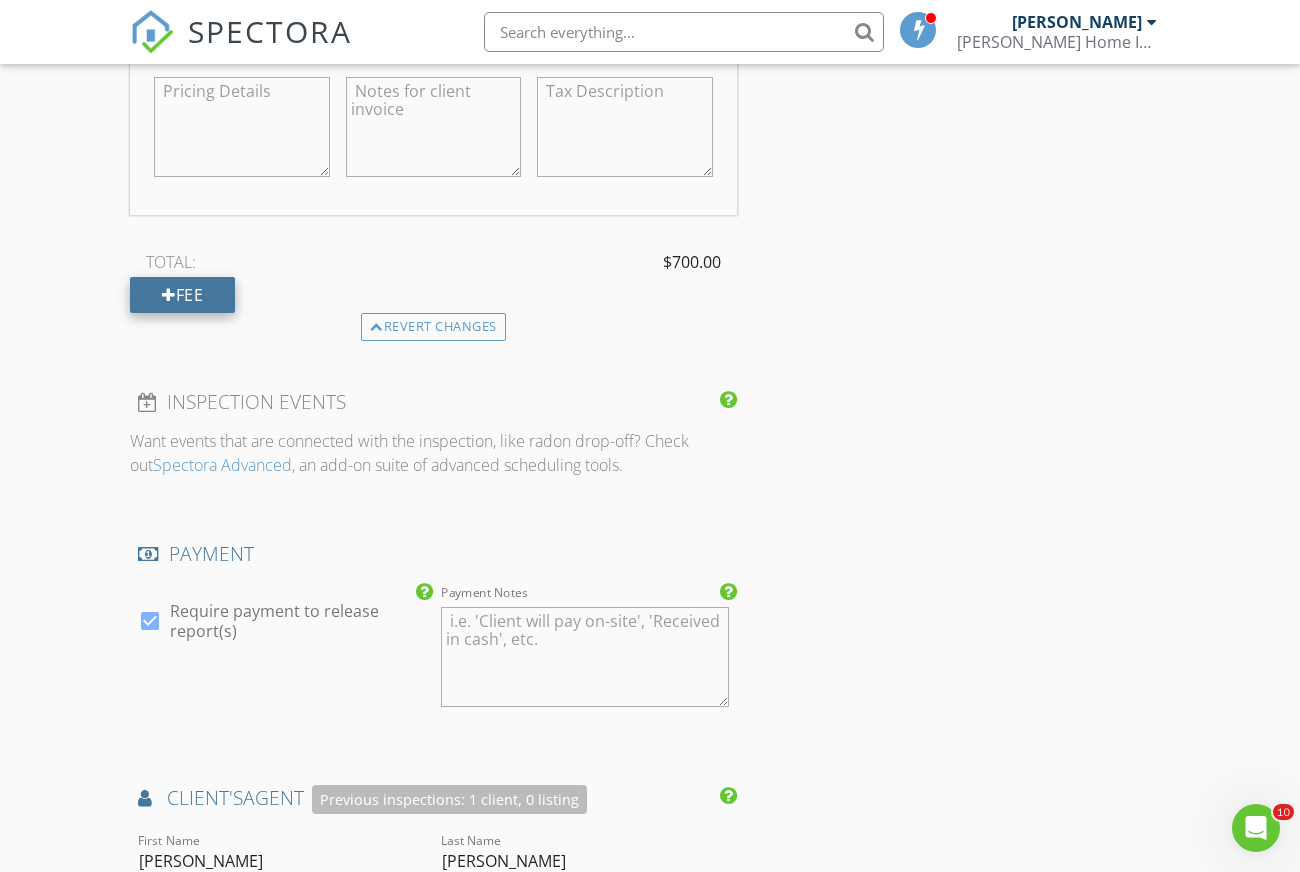 click at bounding box center [169, 295] 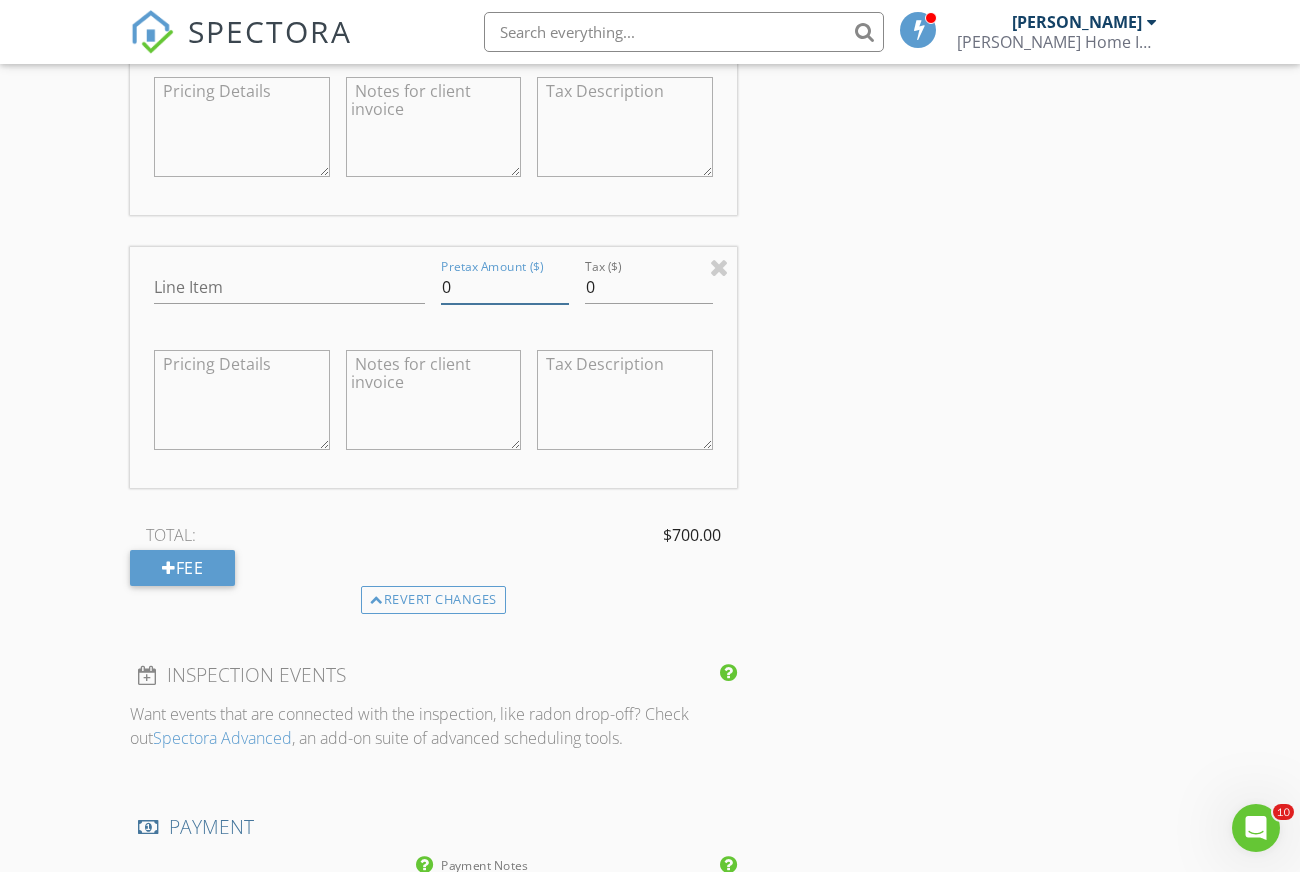 click on "0" at bounding box center (505, 287) 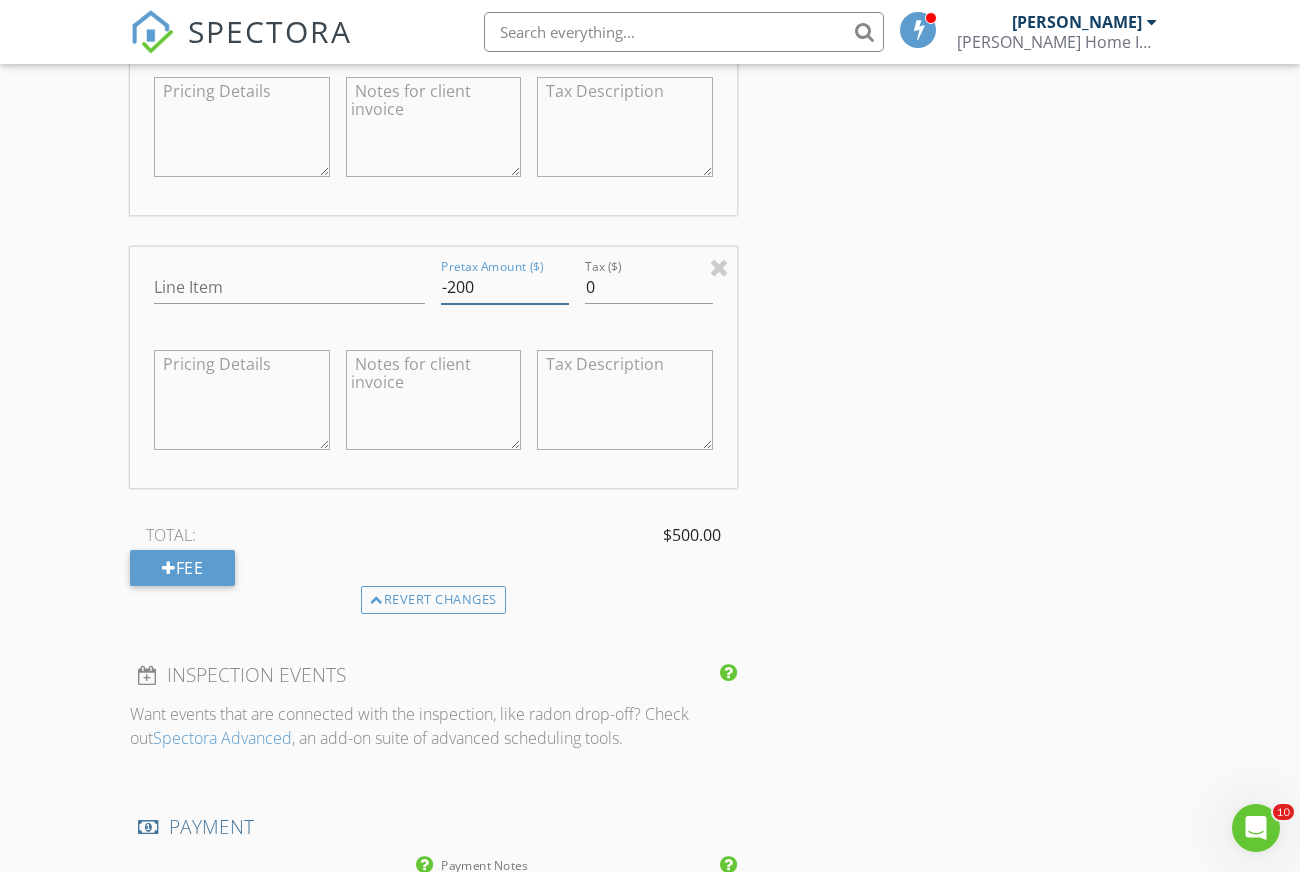 type on "-200" 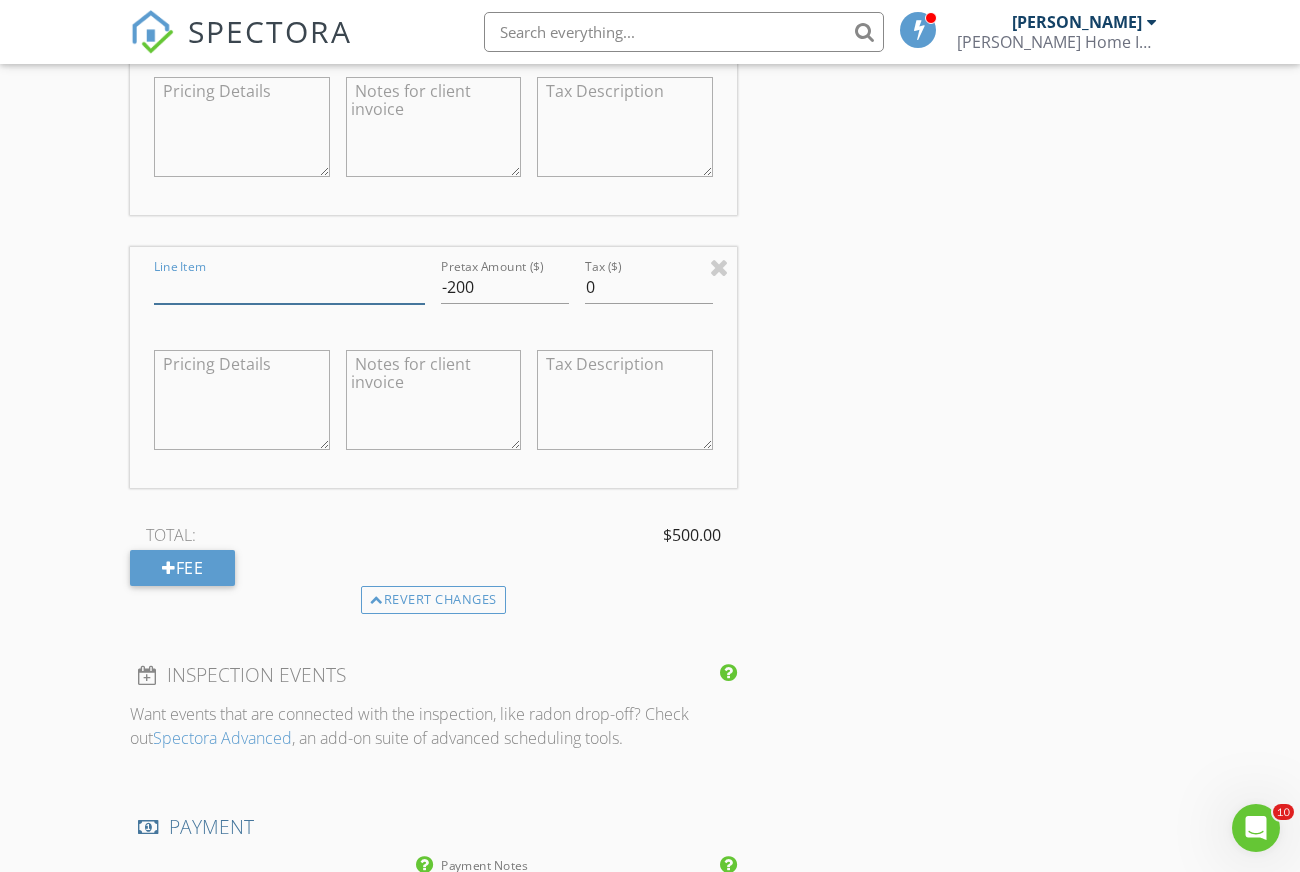 click on "Line Item" at bounding box center (289, 287) 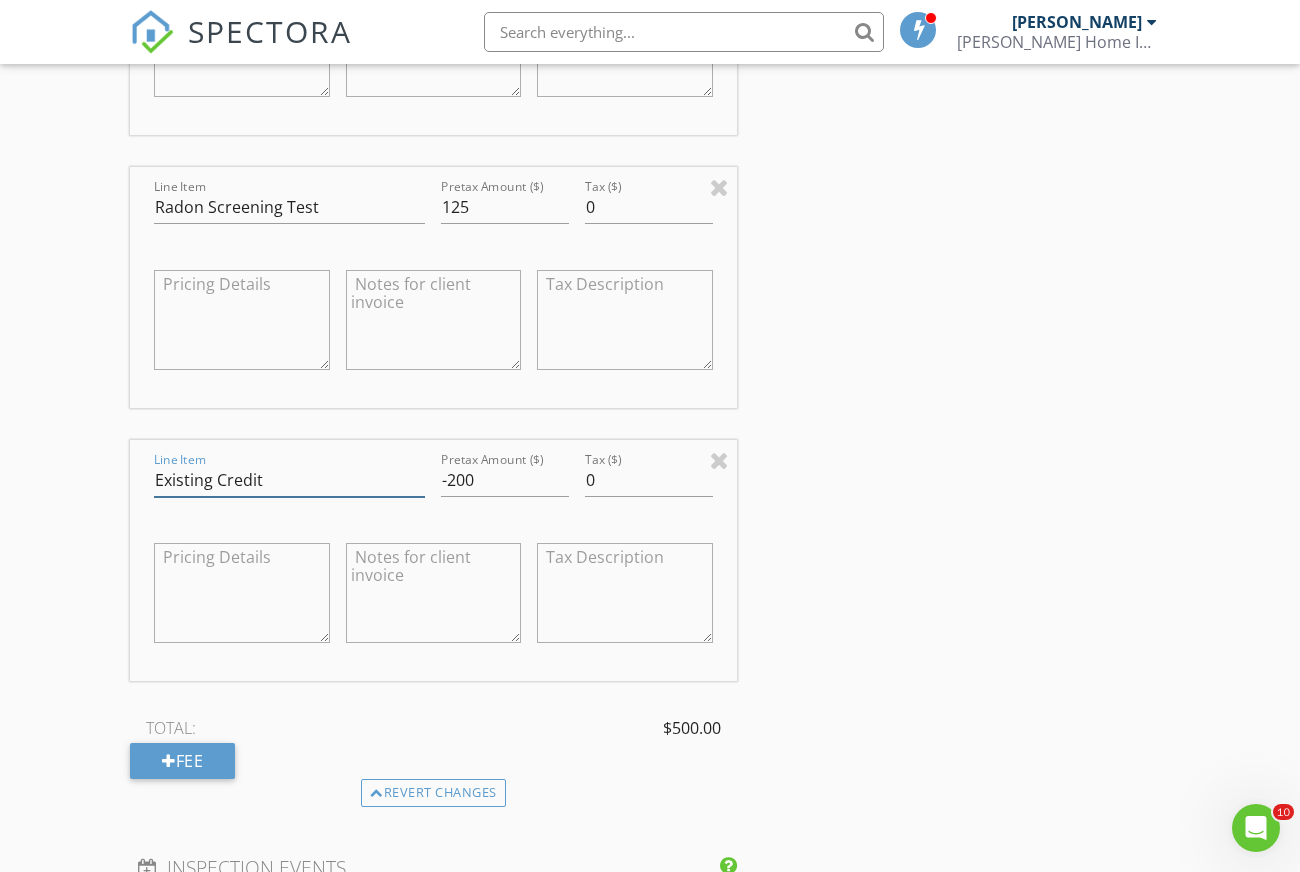 scroll, scrollTop: 2194, scrollLeft: 0, axis: vertical 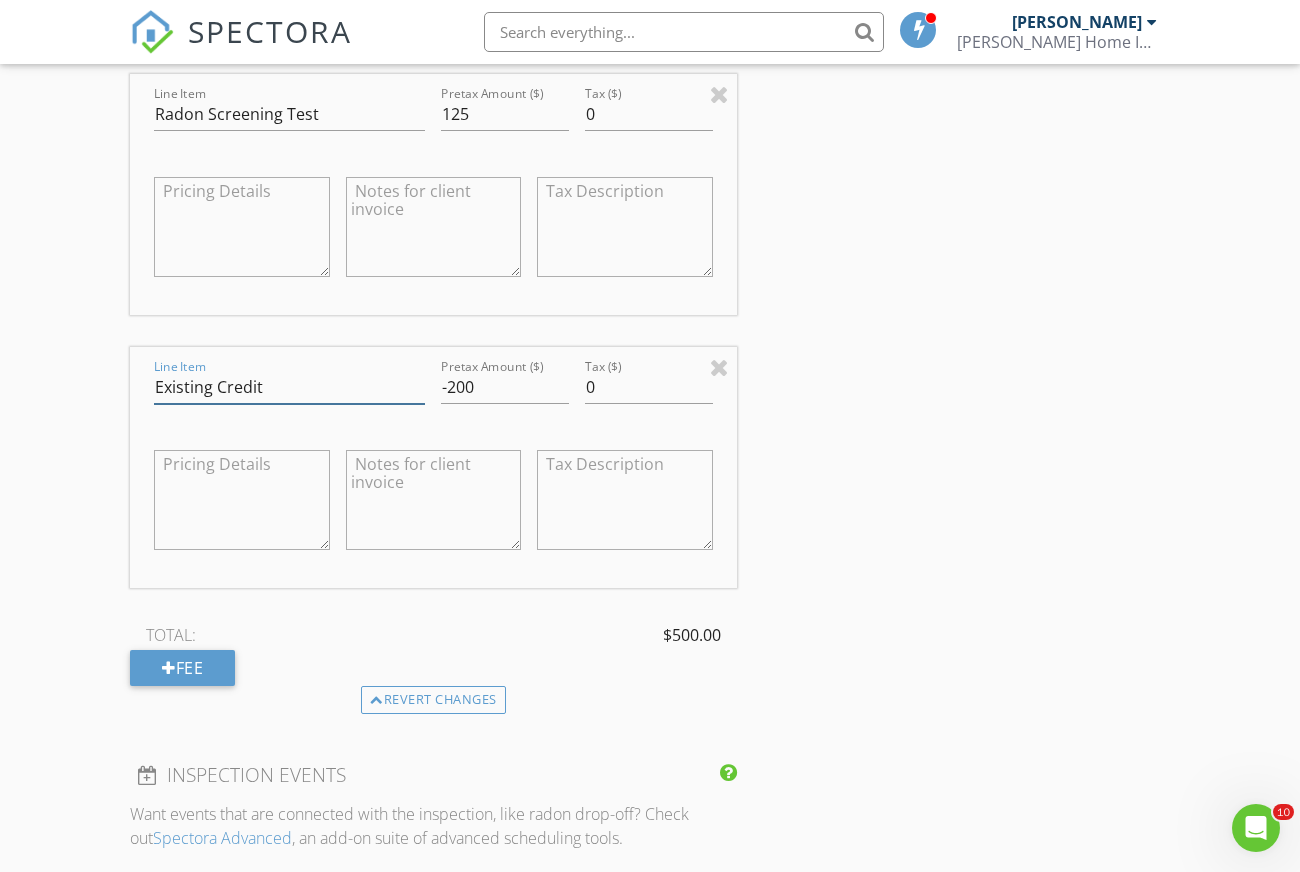 click on "Existing Credit" at bounding box center [289, 387] 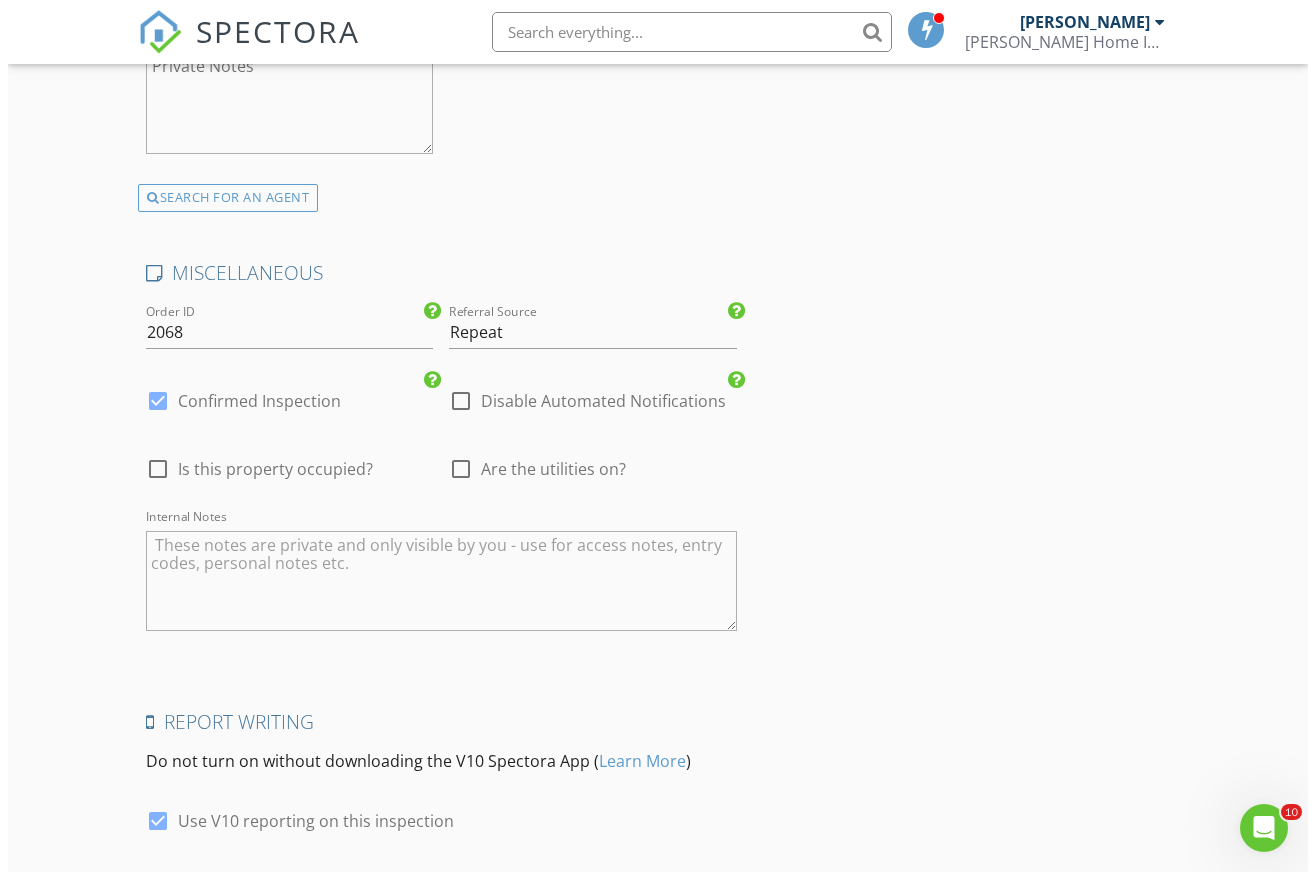 scroll, scrollTop: 4767, scrollLeft: 0, axis: vertical 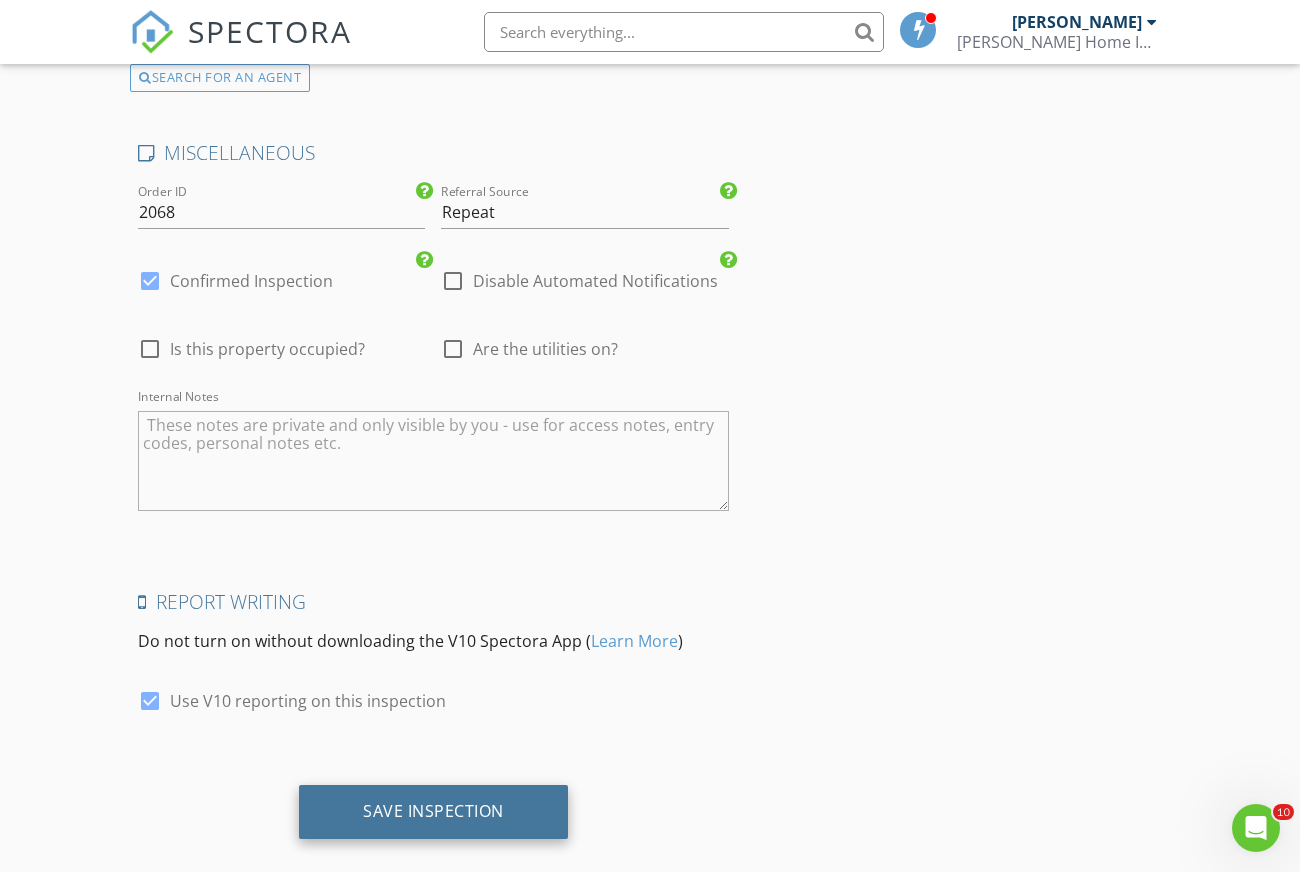 type on "Pre-Existing Credit" 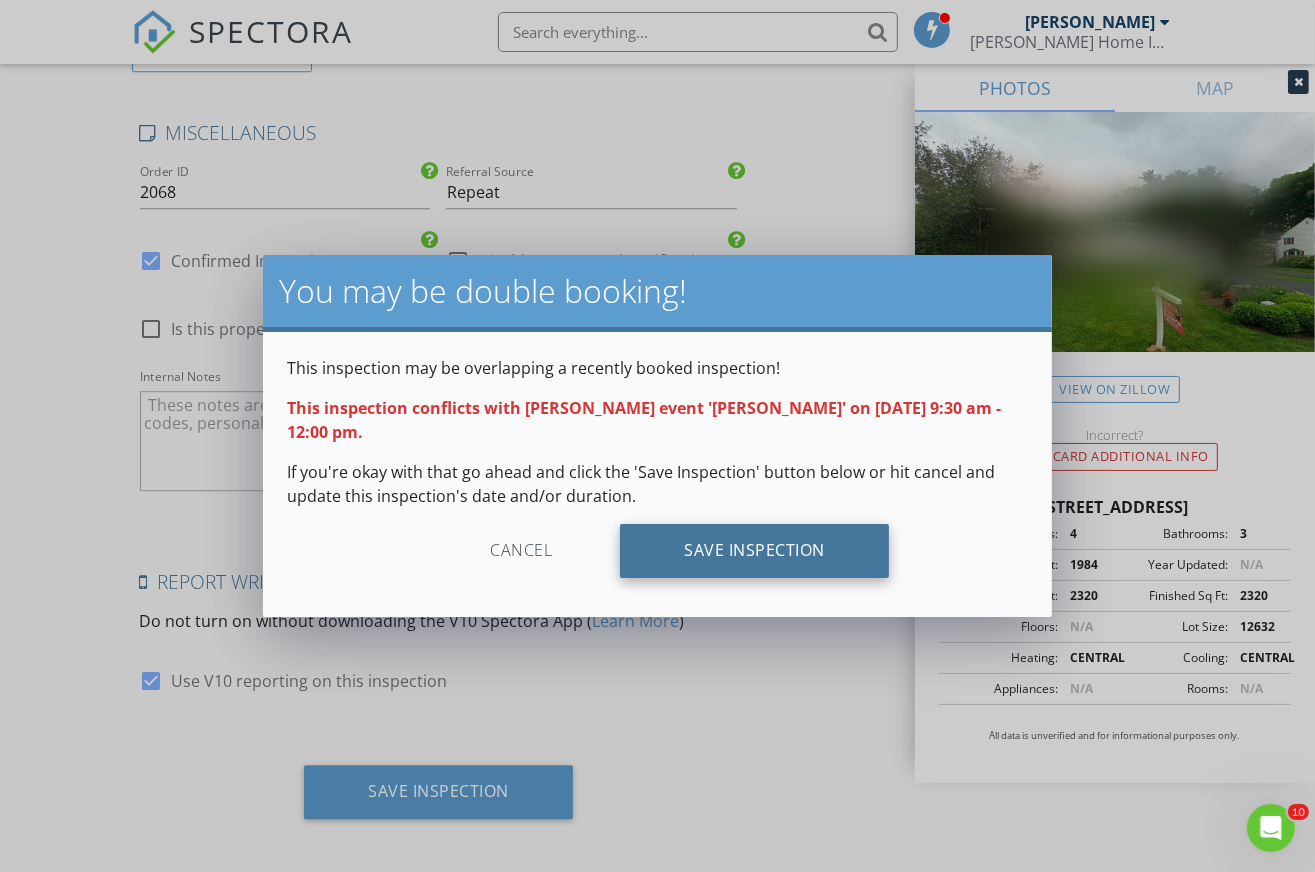 click on "Save Inspection" at bounding box center (754, 551) 